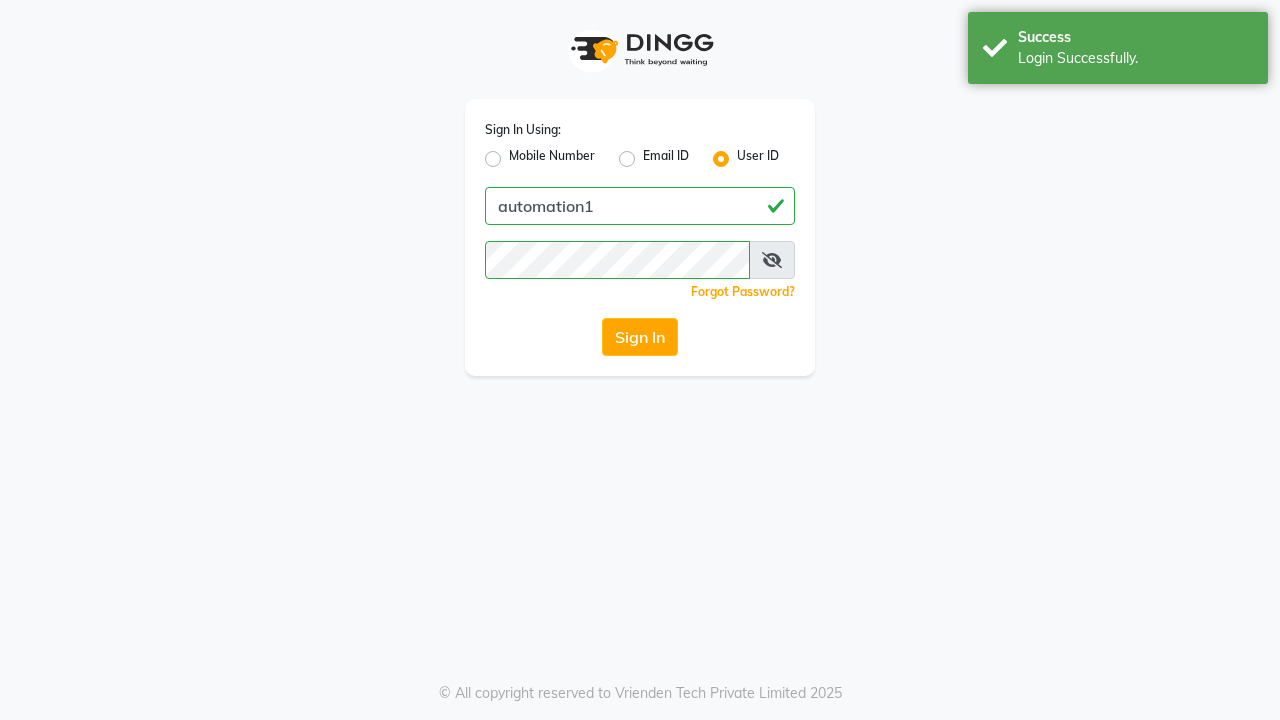 scroll, scrollTop: 0, scrollLeft: 0, axis: both 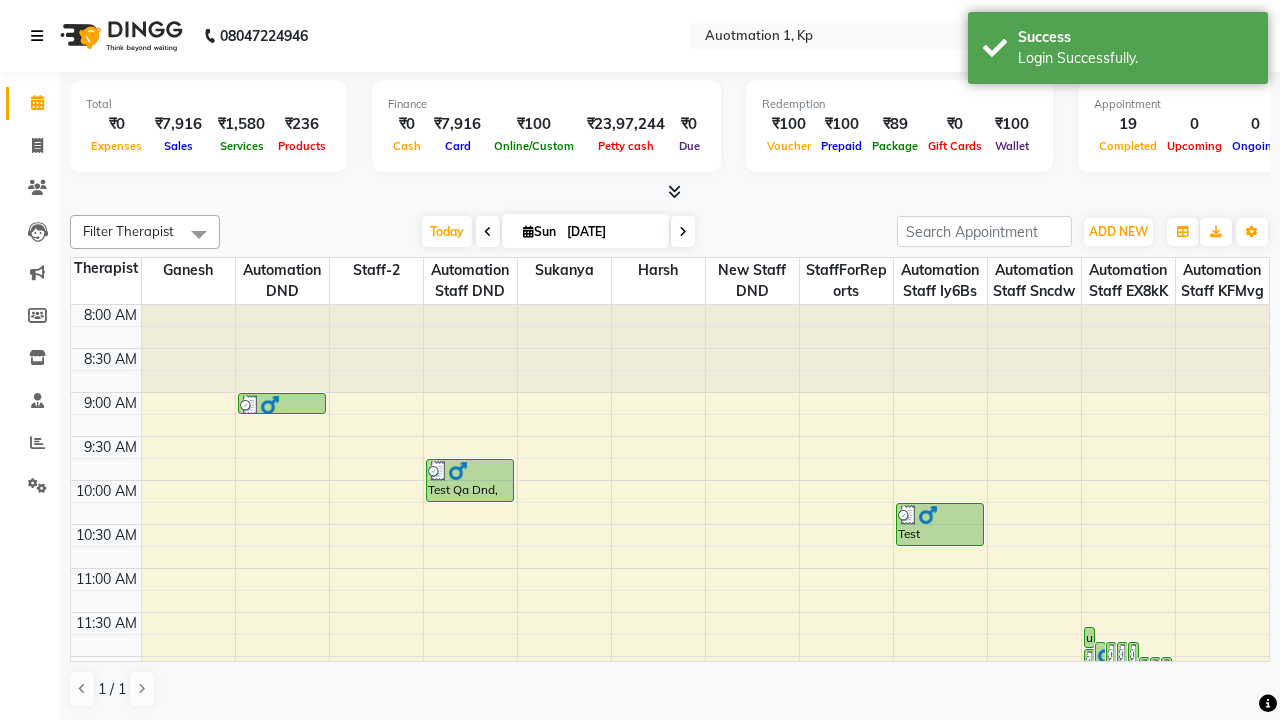 click at bounding box center (37, 36) 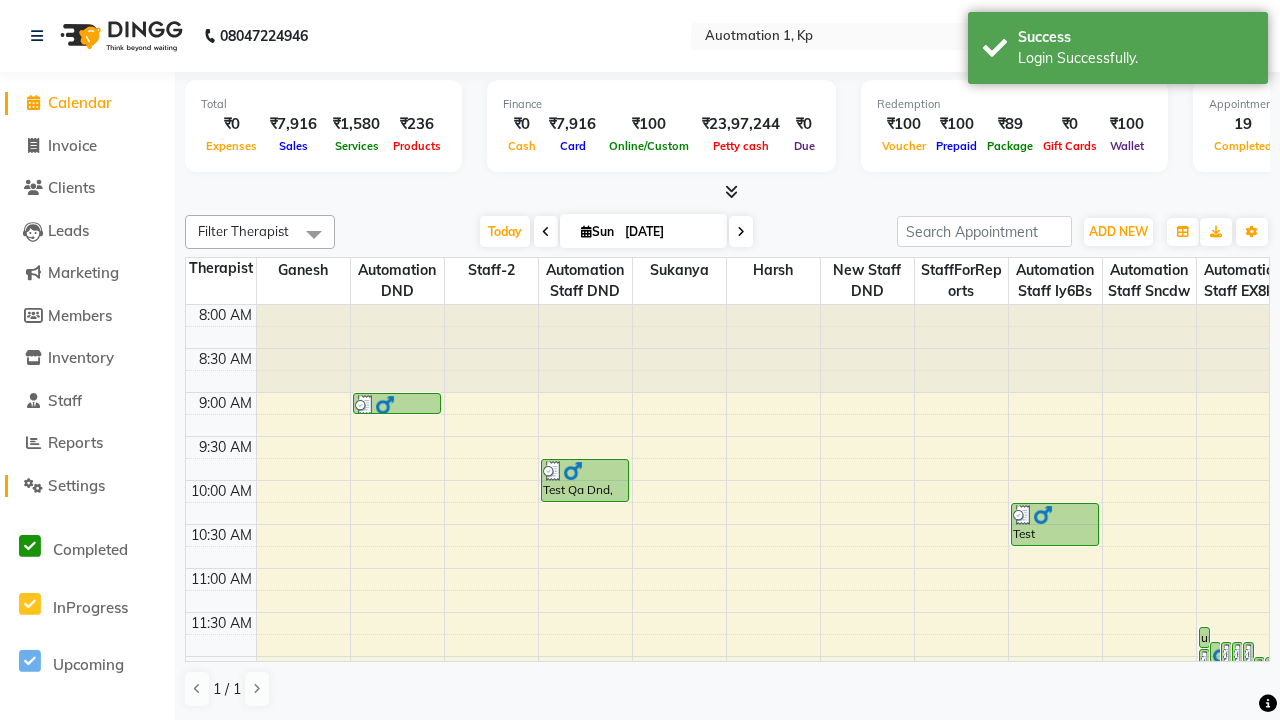 click on "Settings" 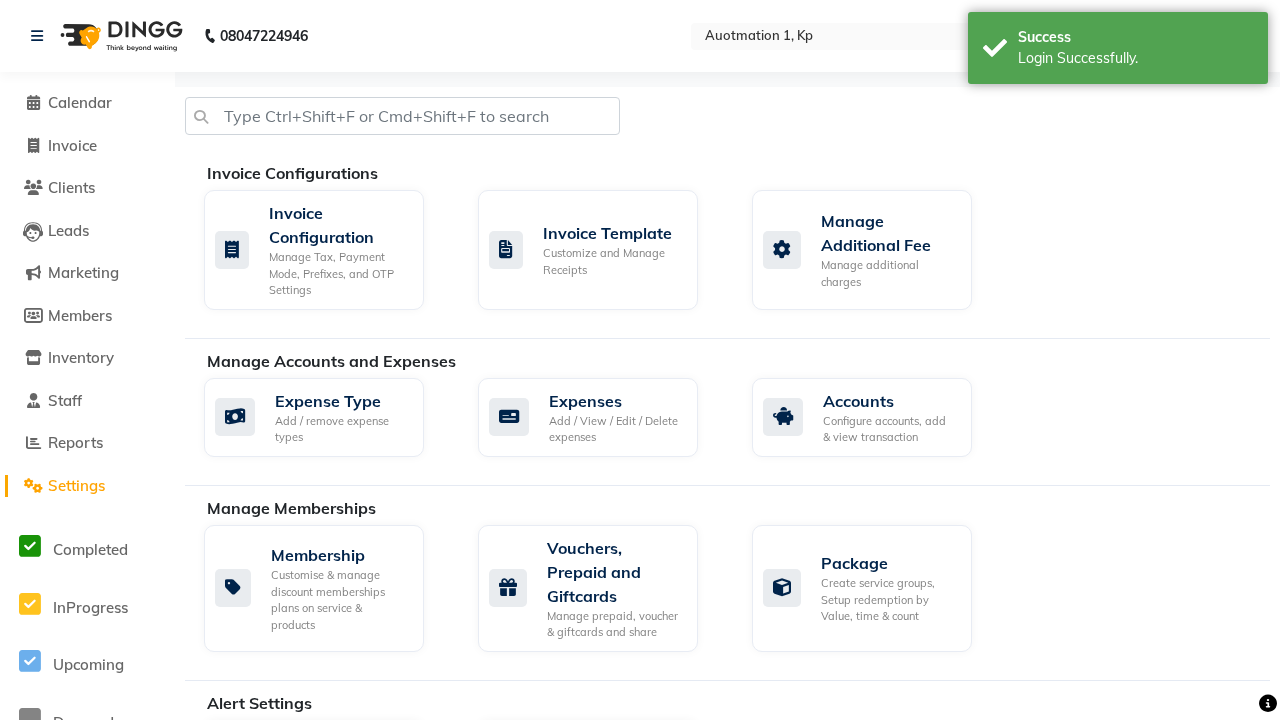 click on "Business Hours" 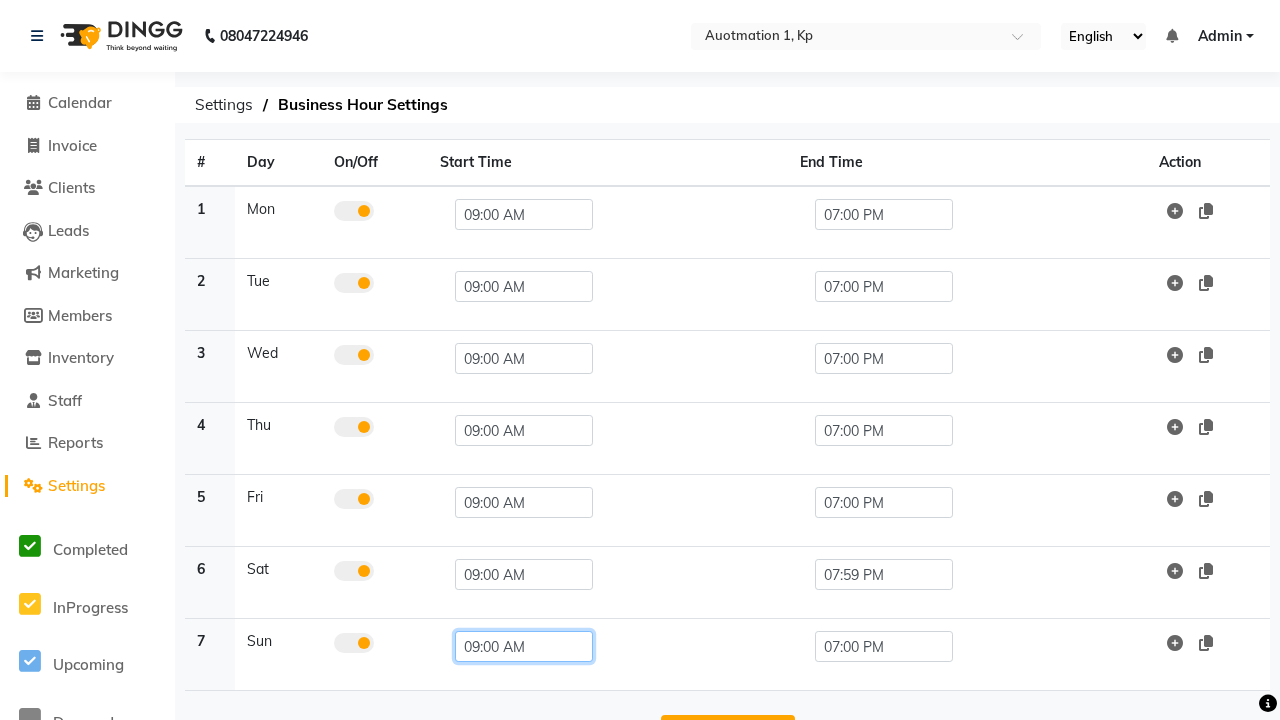 click on "09:00 AM" 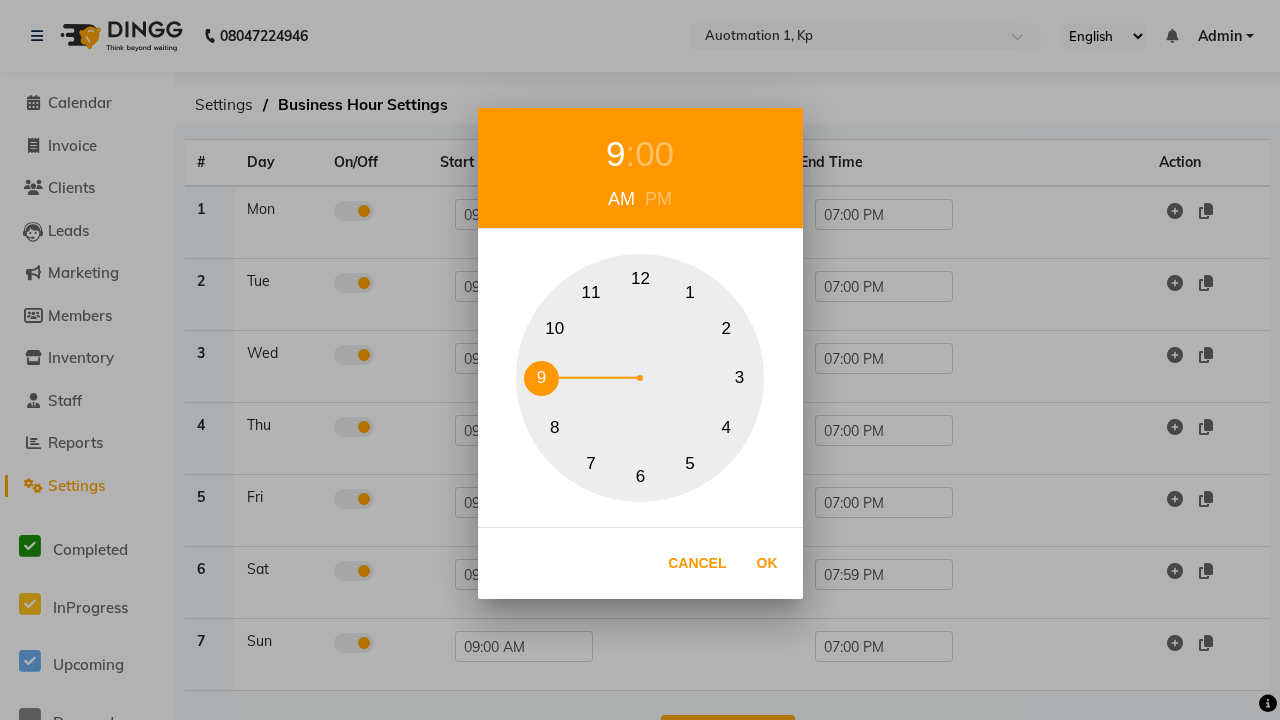 click on "10" at bounding box center [554, 328] 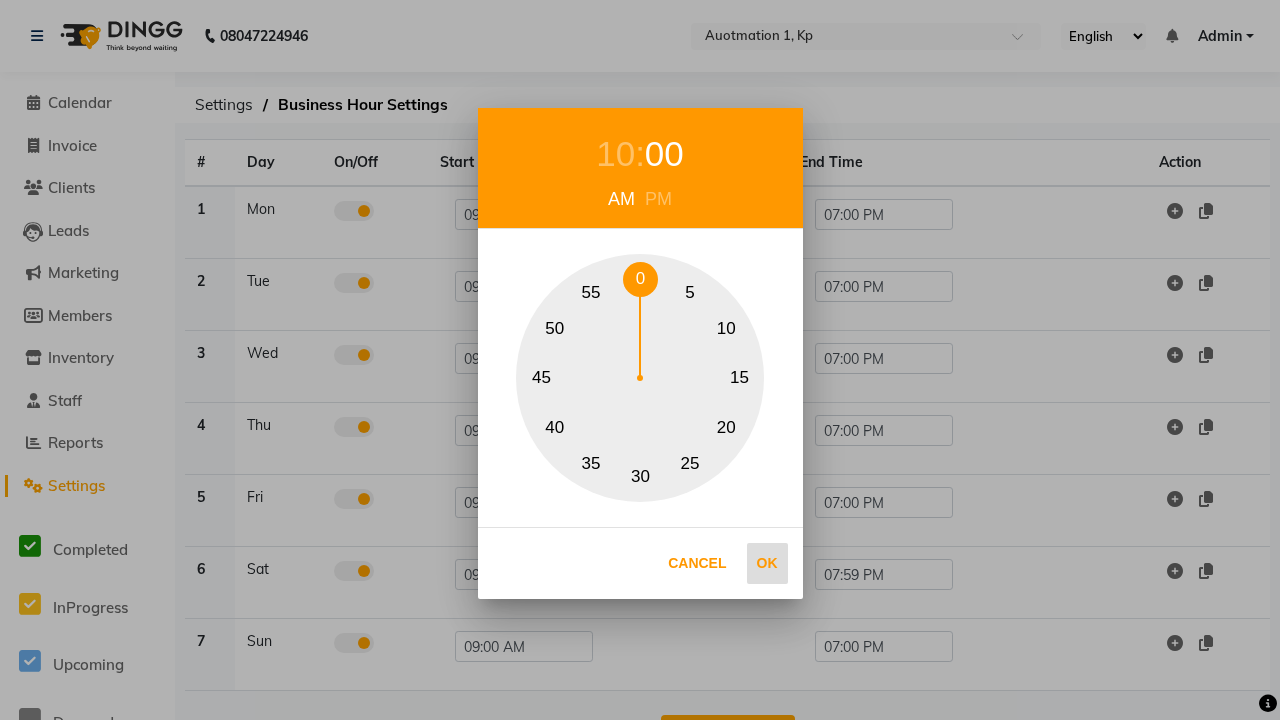 click on "0" at bounding box center [640, 279] 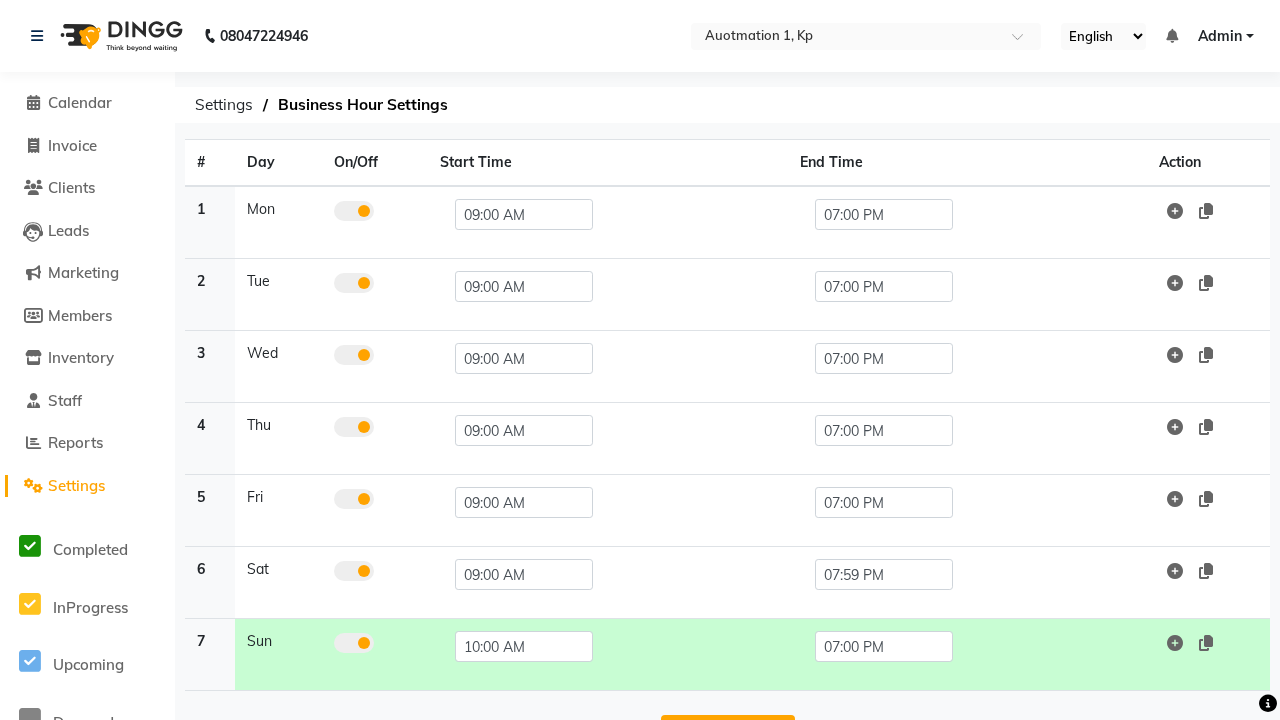 scroll, scrollTop: 63, scrollLeft: 0, axis: vertical 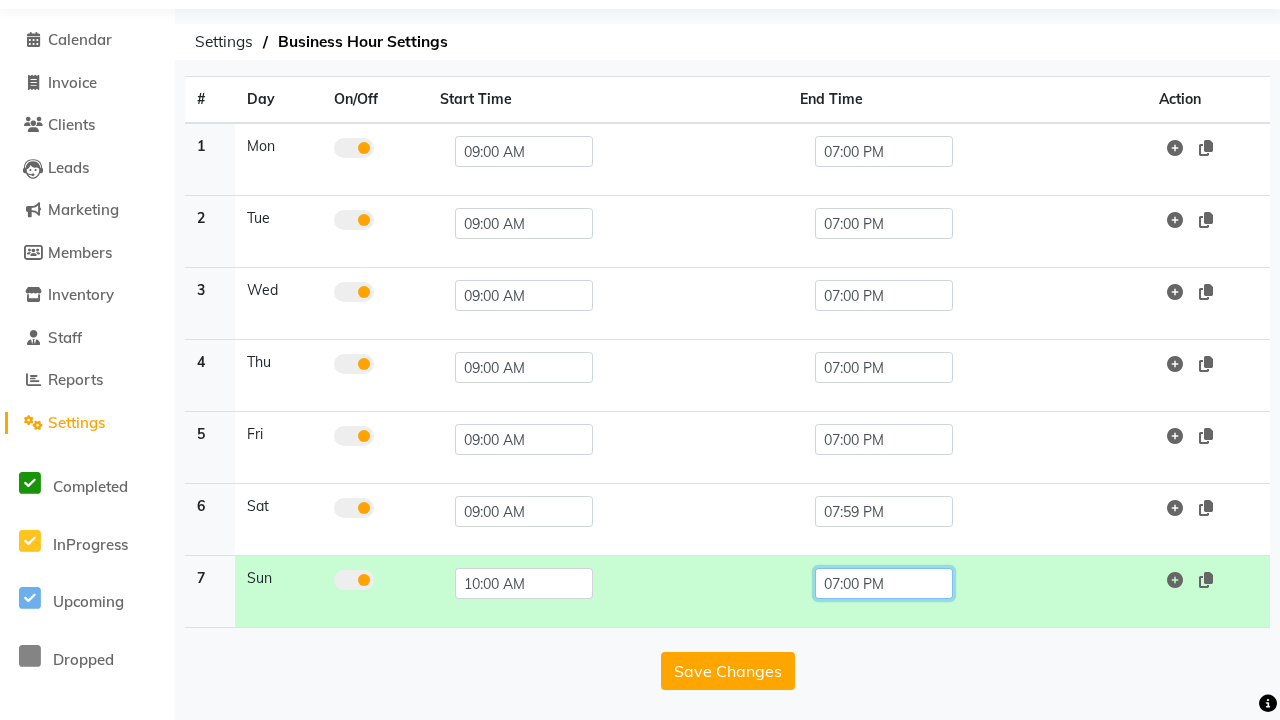click on "07:00 PM" 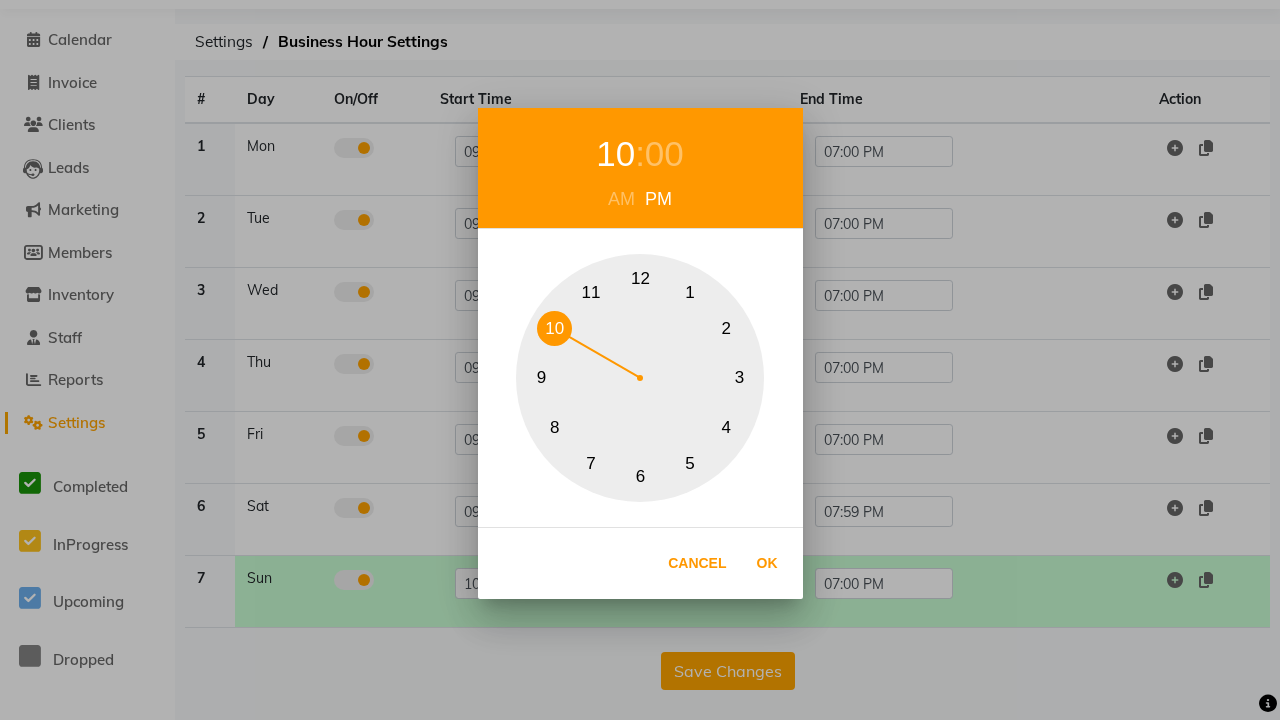 click on "00" at bounding box center (664, 154) 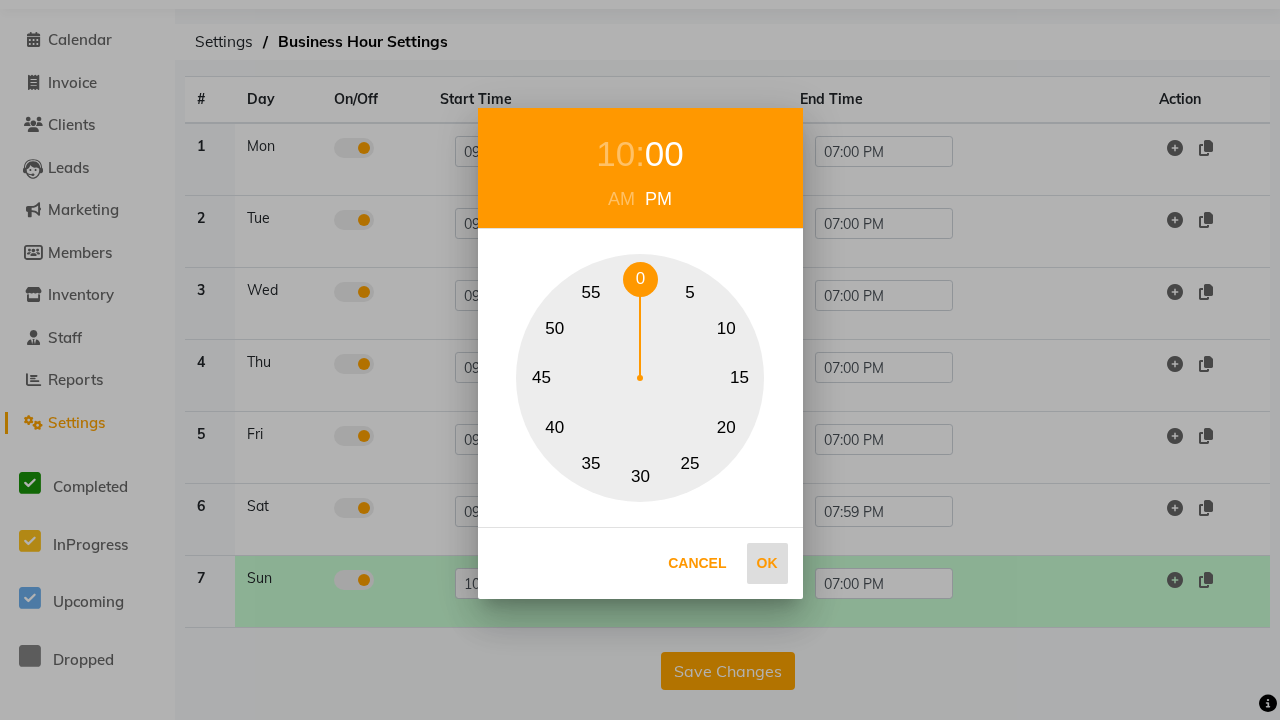 click on "0" at bounding box center [640, 279] 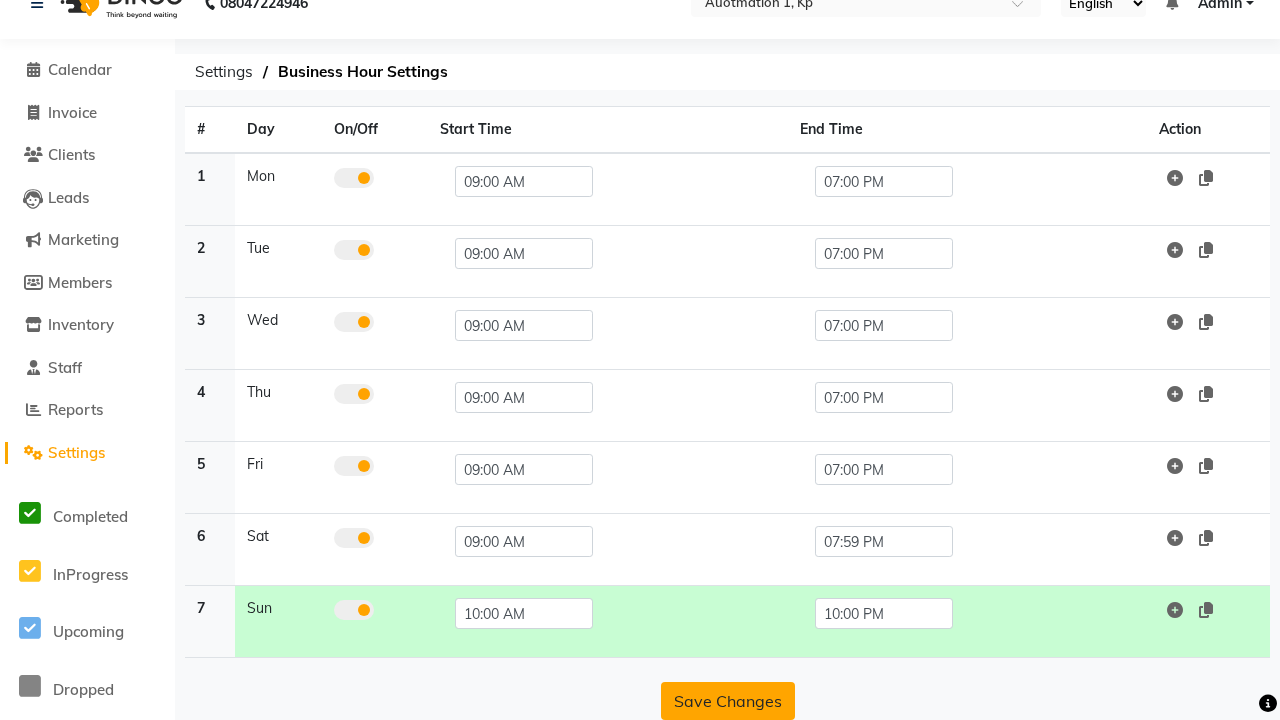 click on "Save Changes" 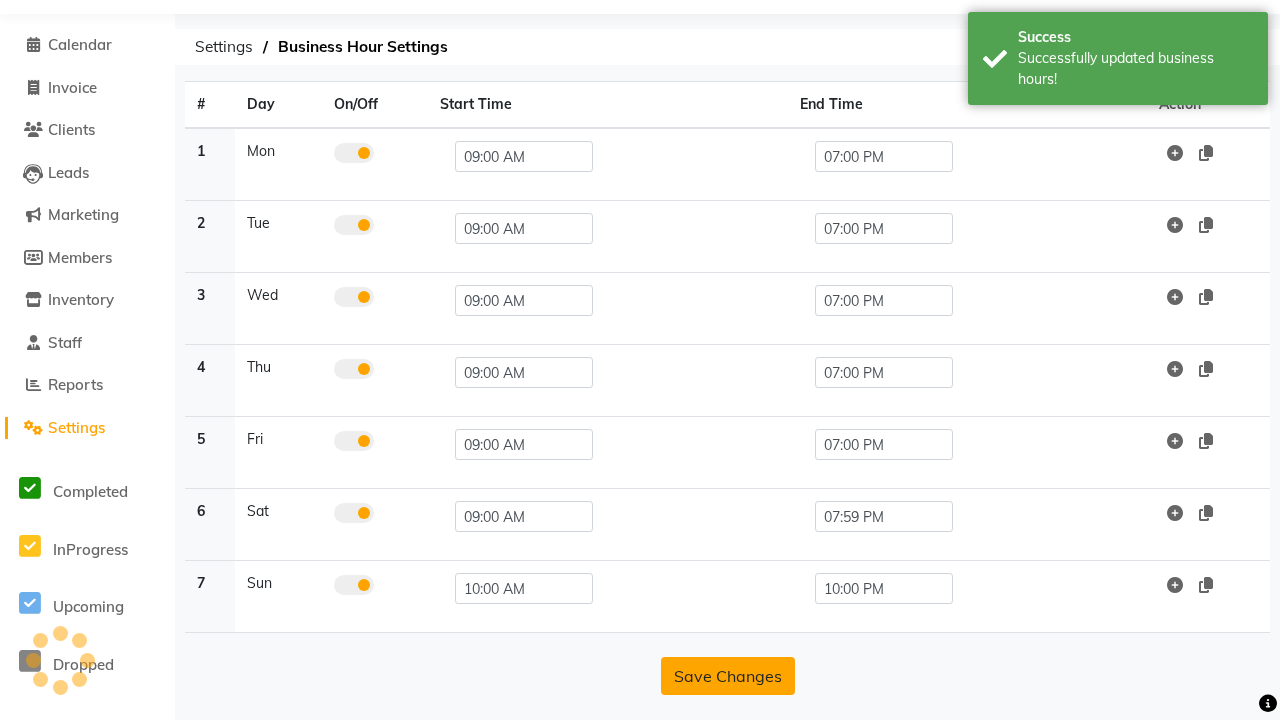 scroll, scrollTop: 63, scrollLeft: 0, axis: vertical 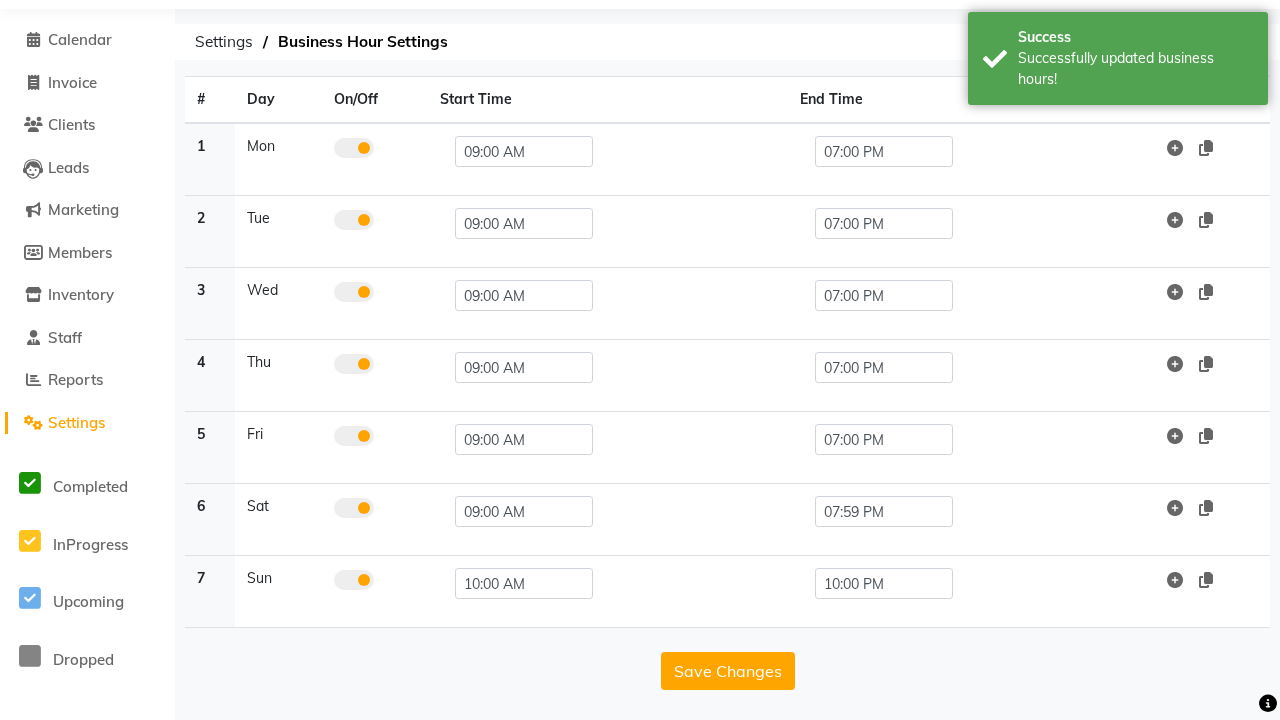 click on "Successfully updated business hours!" at bounding box center [1135, 69] 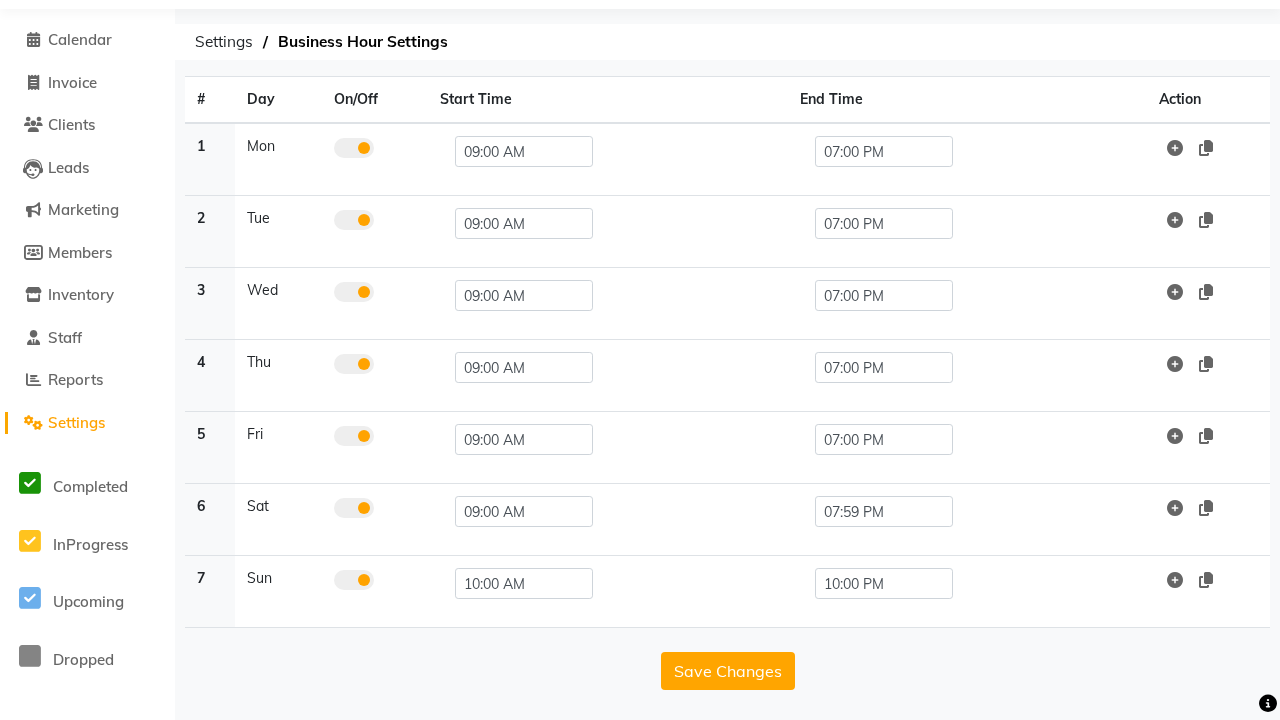 click at bounding box center [37, -27] 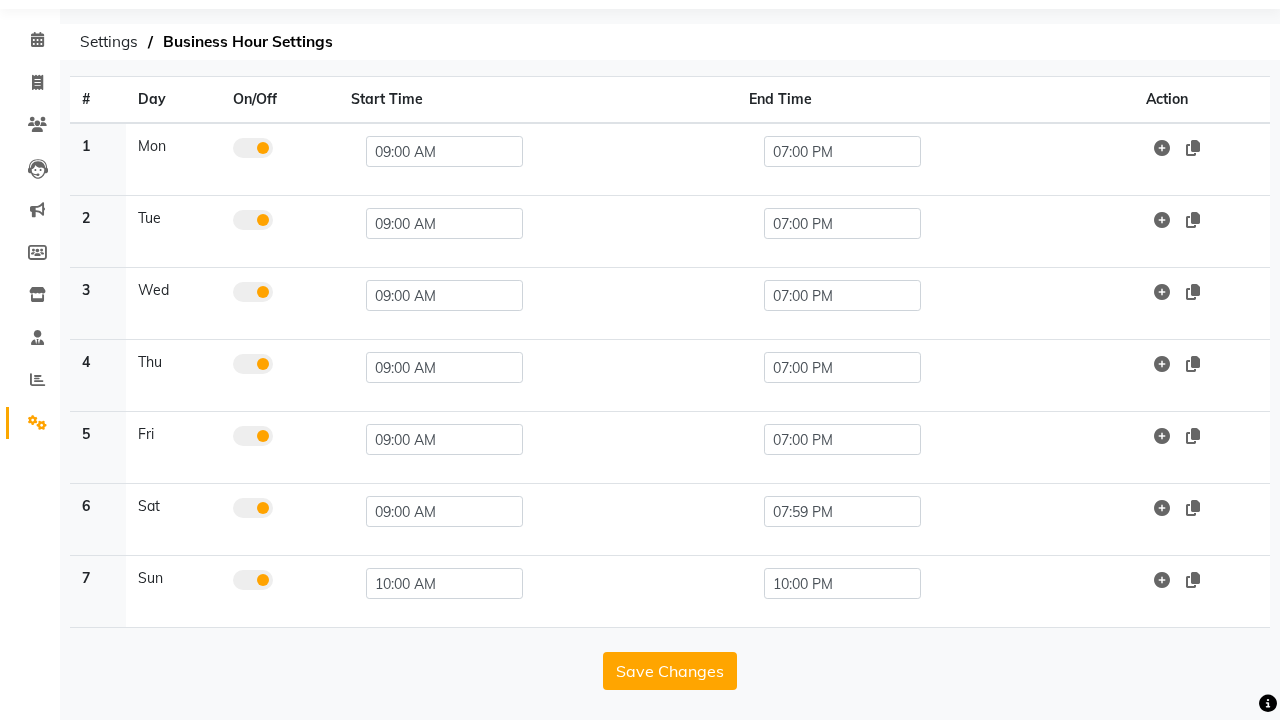 scroll, scrollTop: 8, scrollLeft: 0, axis: vertical 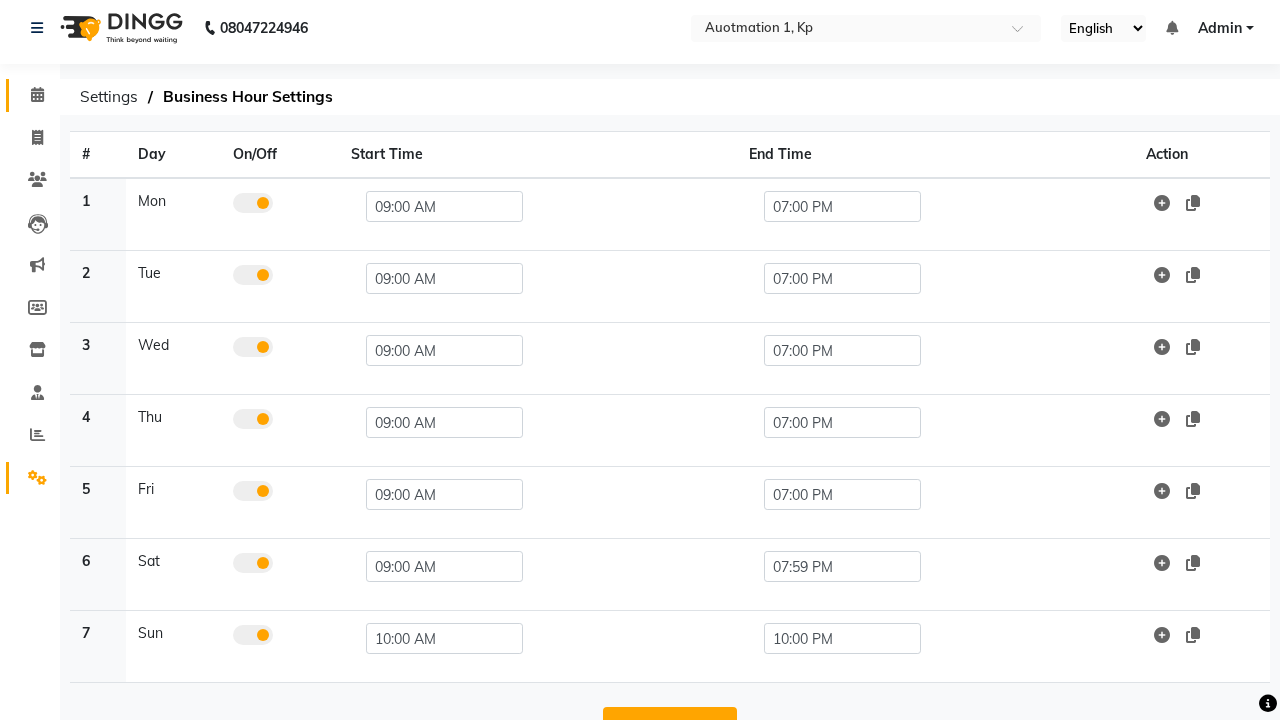 click 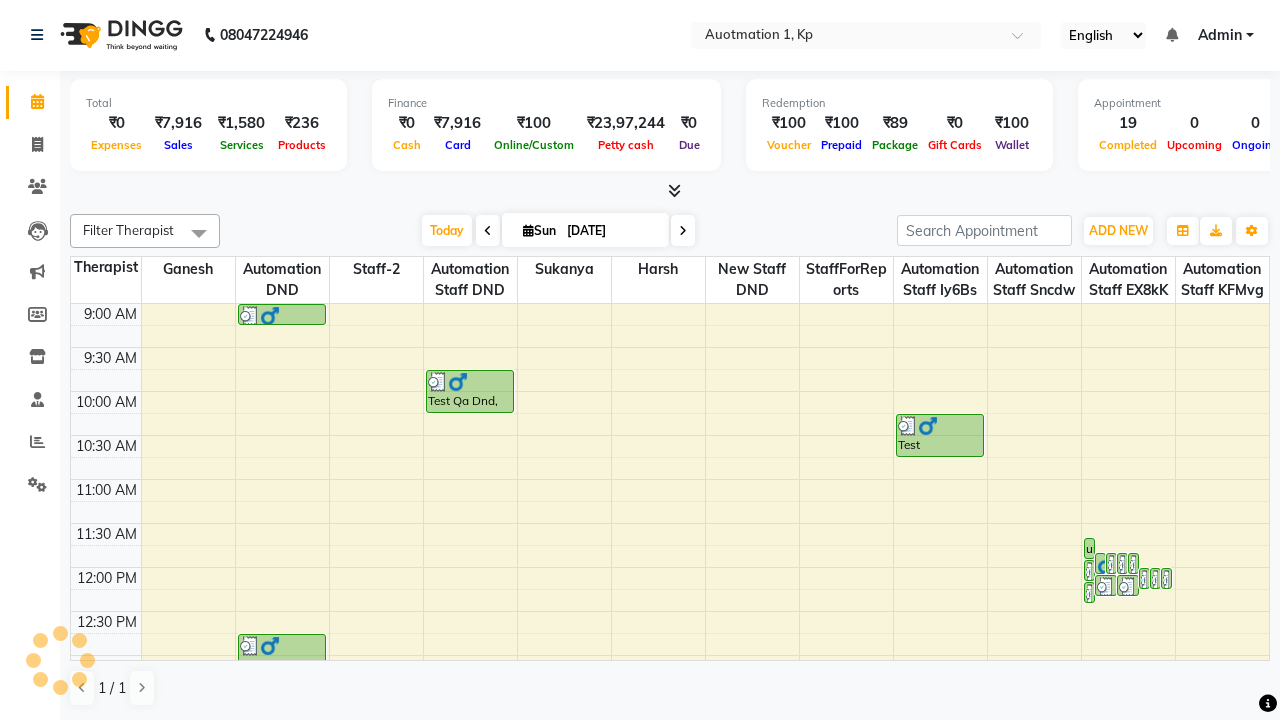 scroll, scrollTop: 0, scrollLeft: 0, axis: both 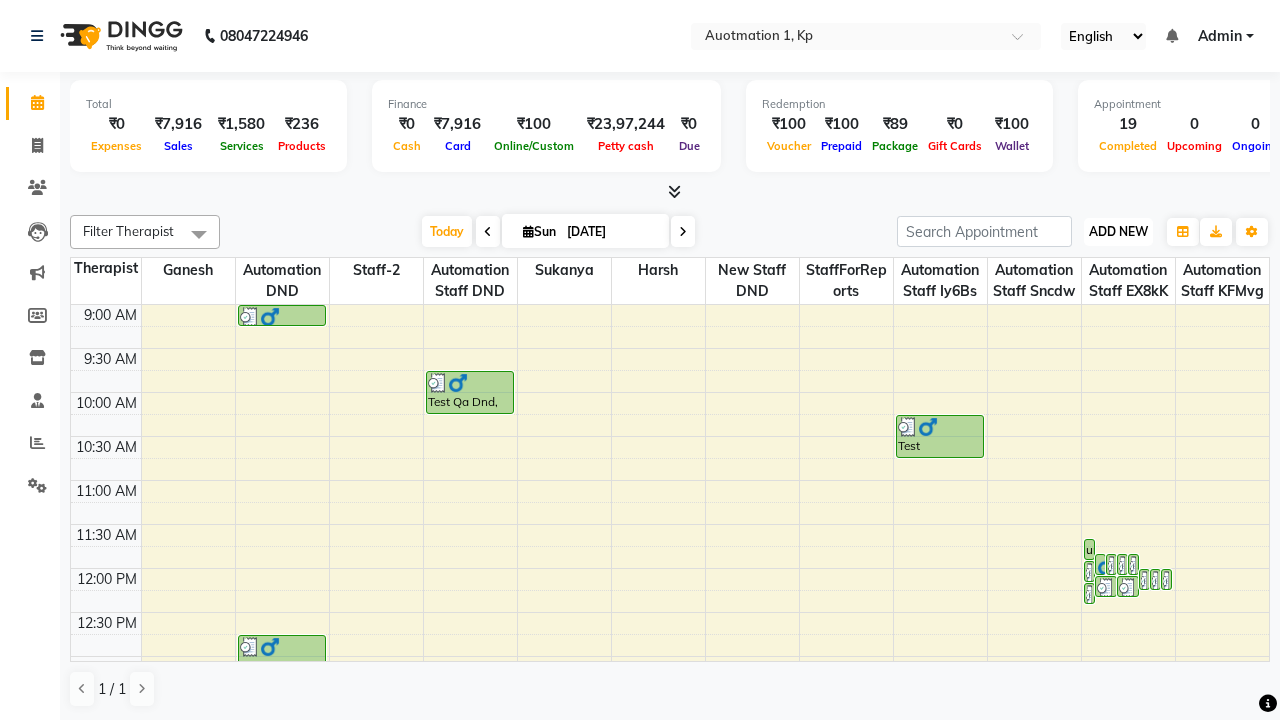click on "ADD NEW" at bounding box center [1118, 231] 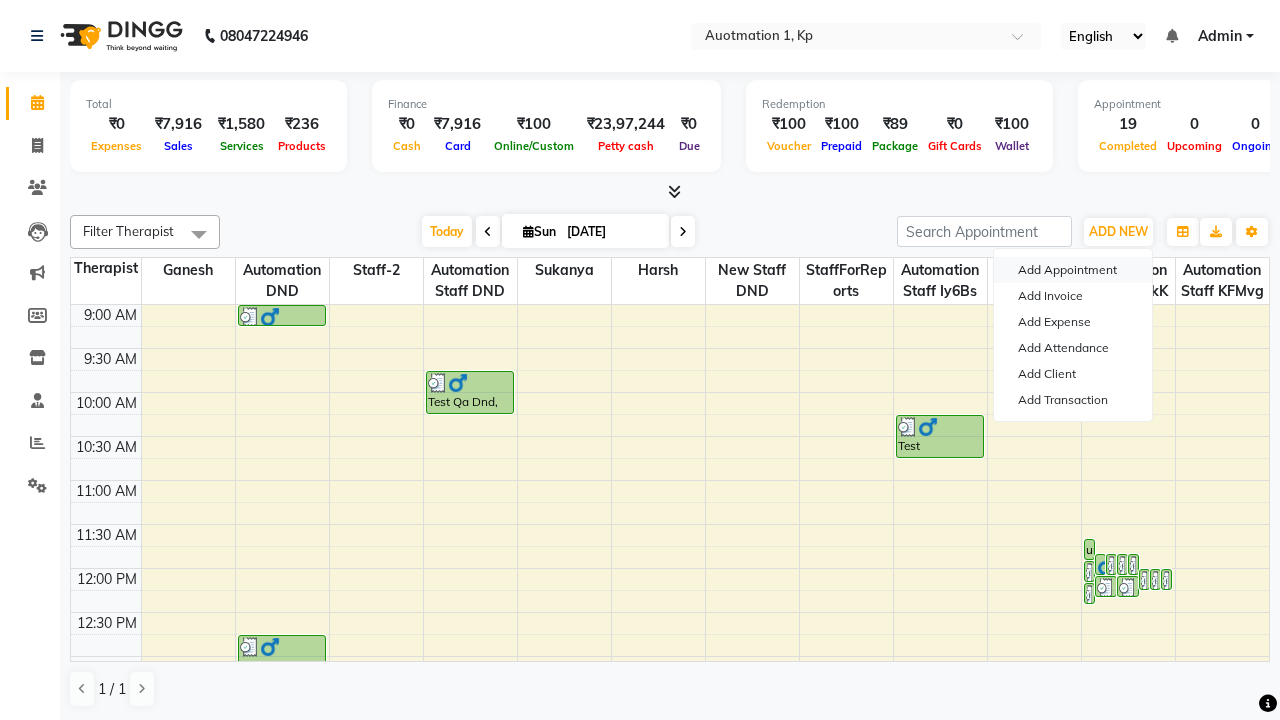 click on "Add Appointment" at bounding box center [1073, 270] 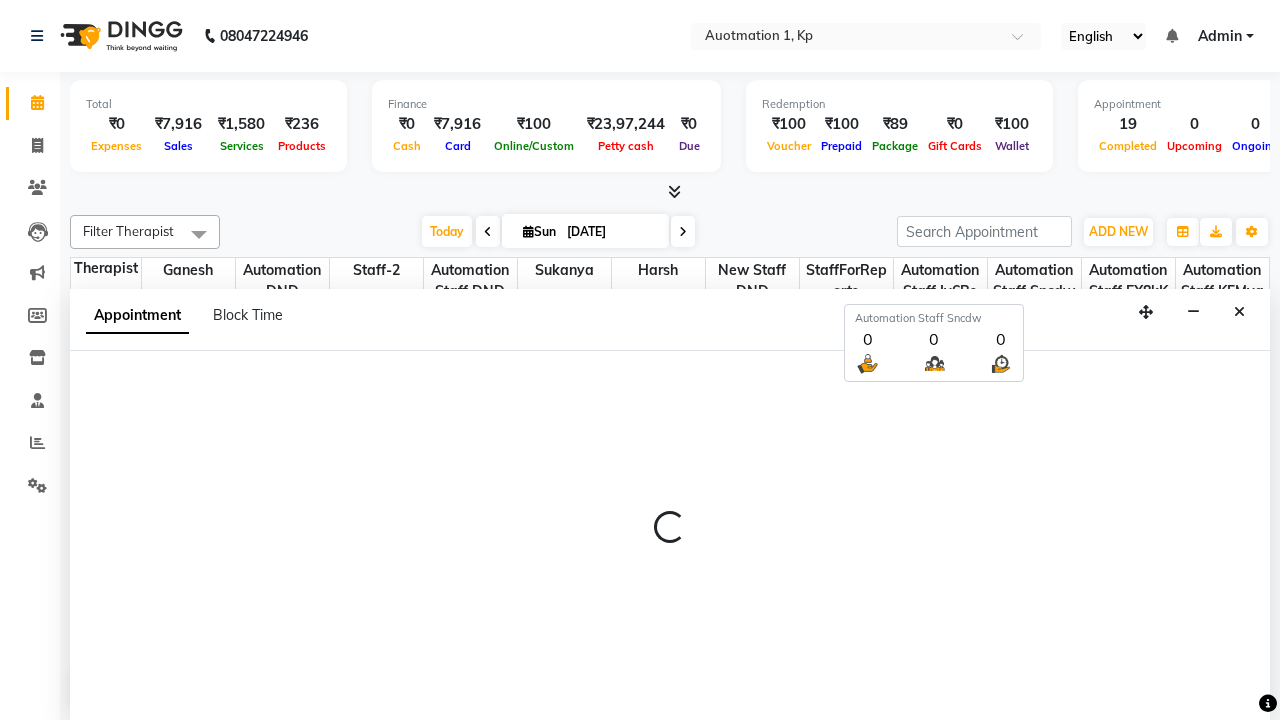 select on "tentative" 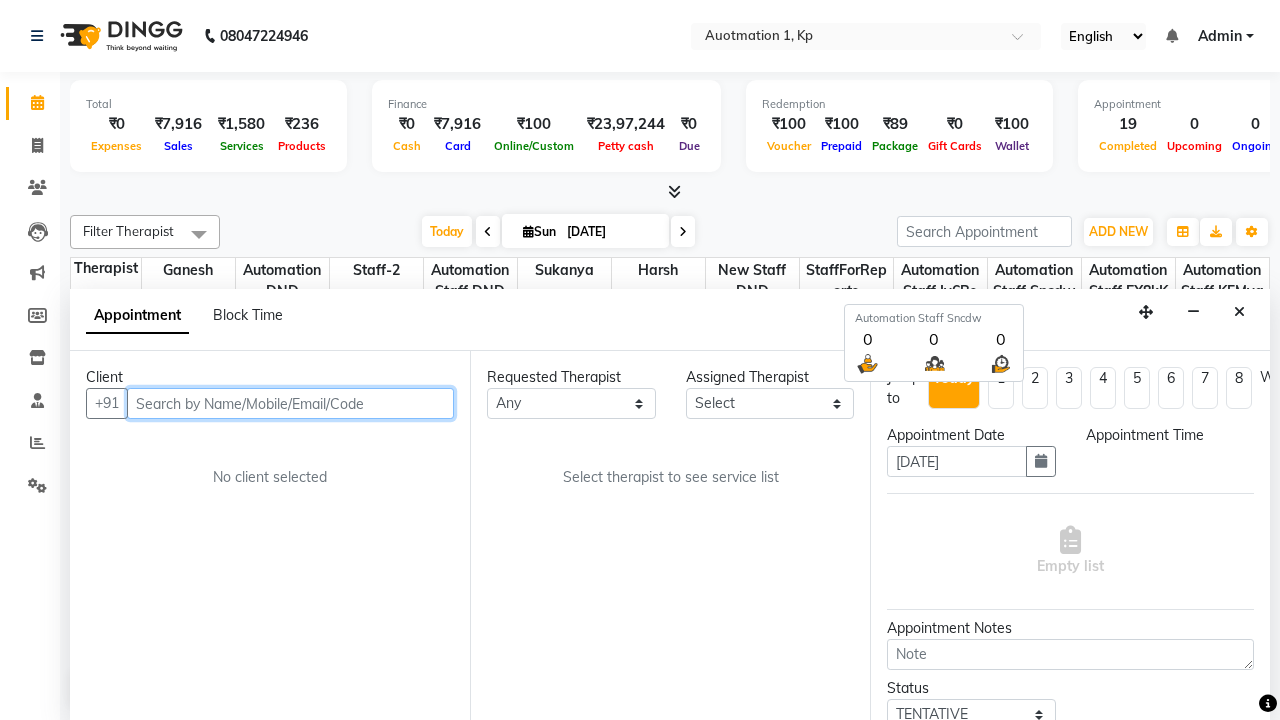 scroll, scrollTop: 1, scrollLeft: 0, axis: vertical 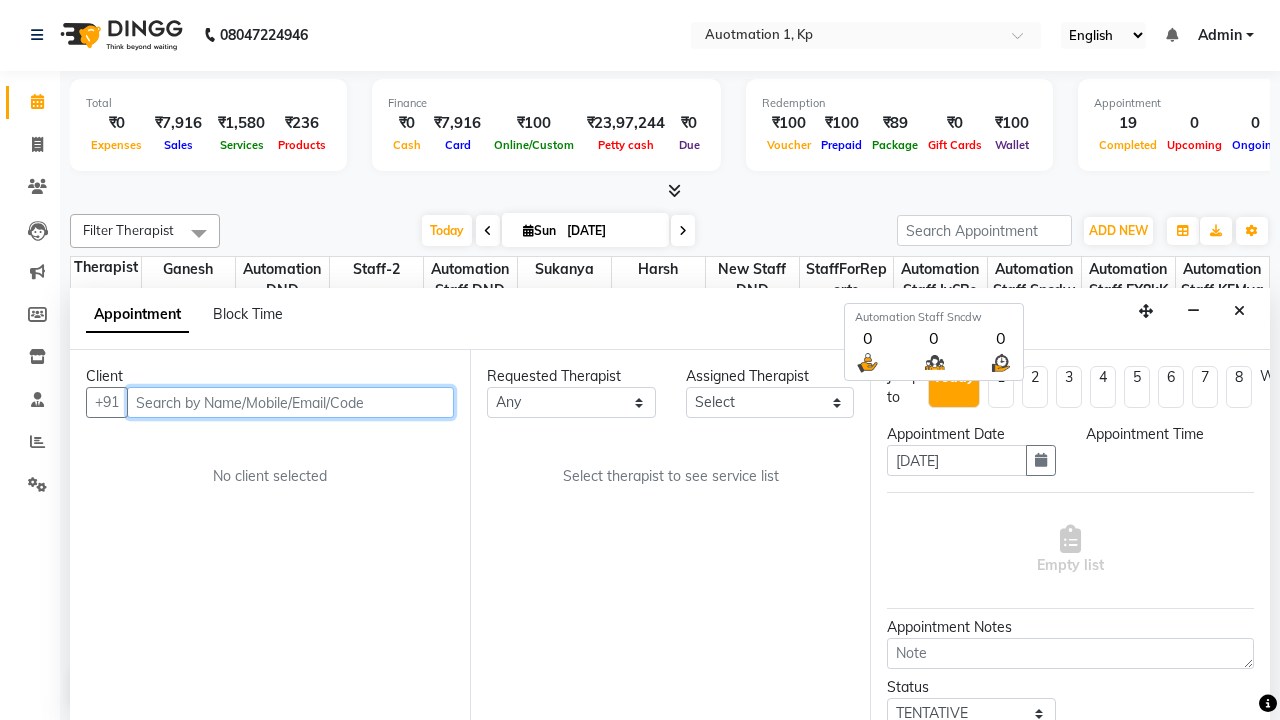 select on "600" 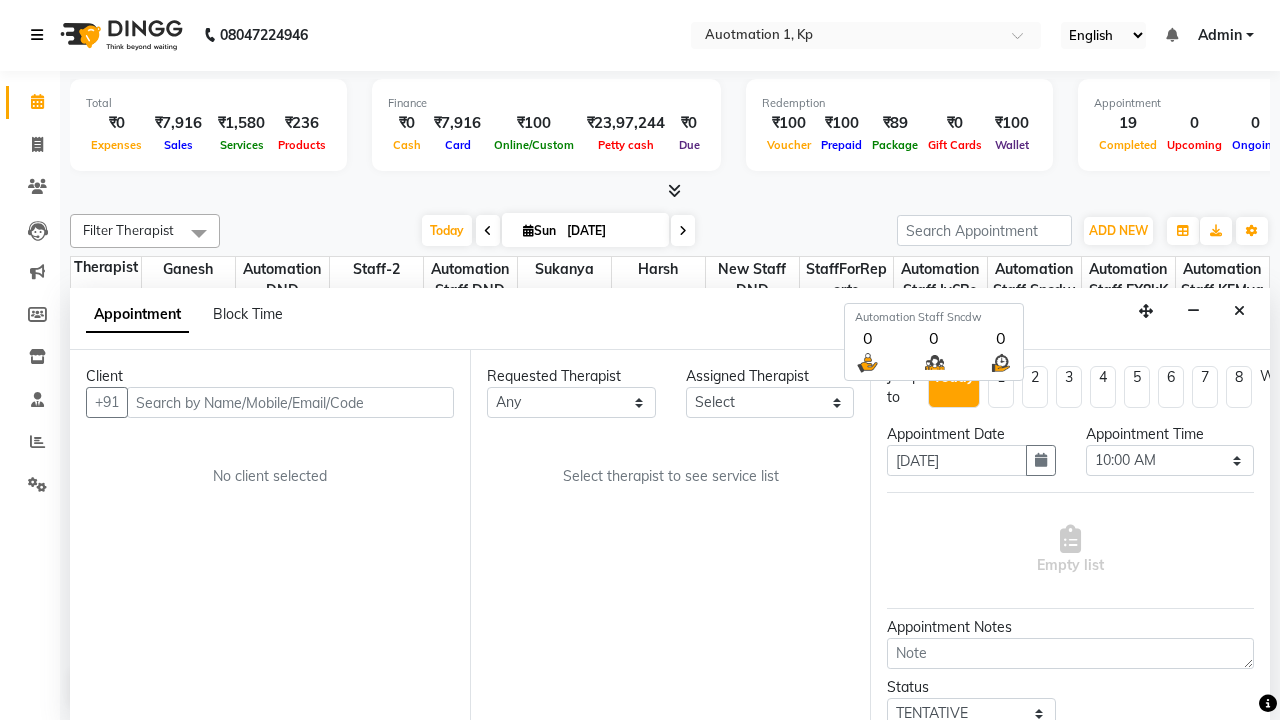 click at bounding box center (37, 35) 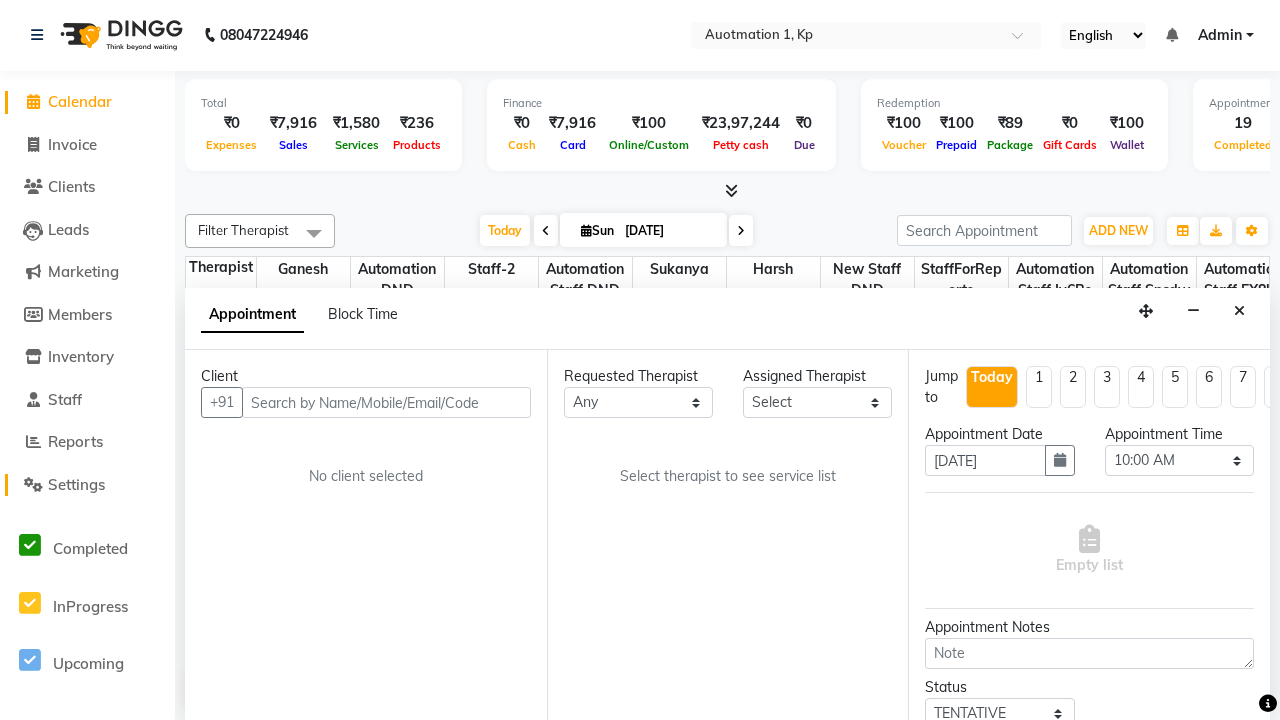 click on "Settings" 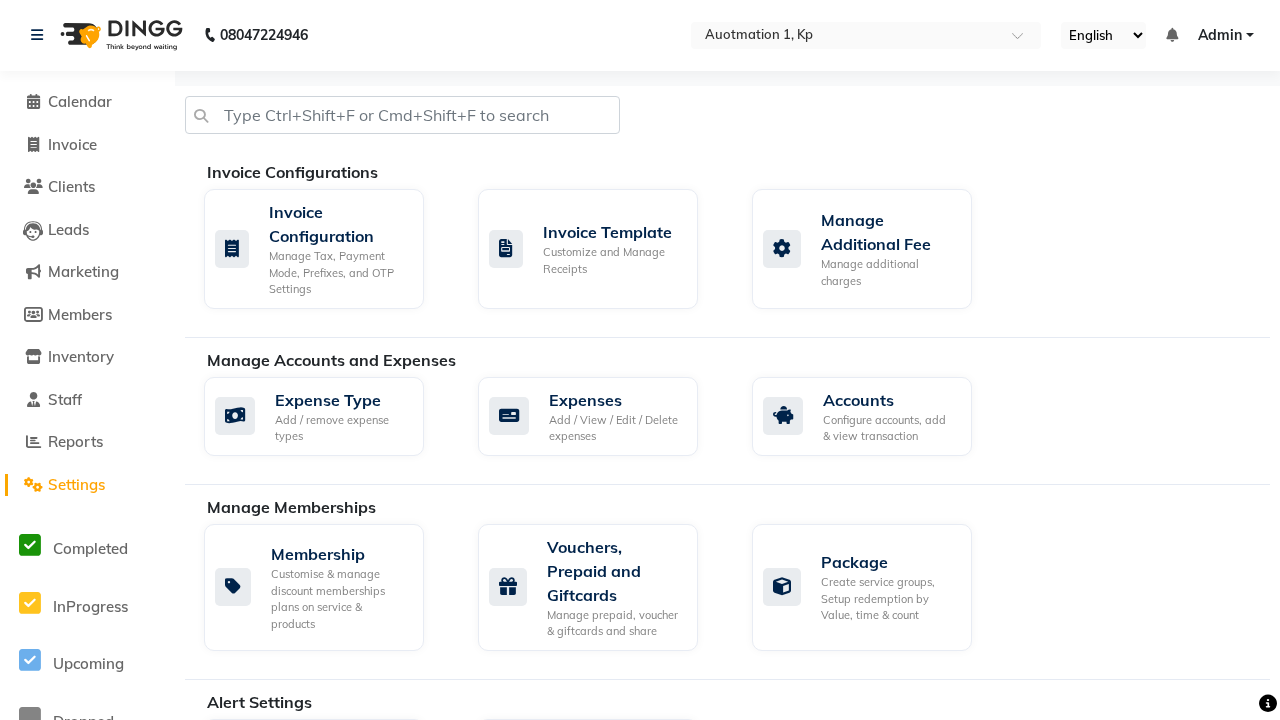 scroll, scrollTop: 0, scrollLeft: 0, axis: both 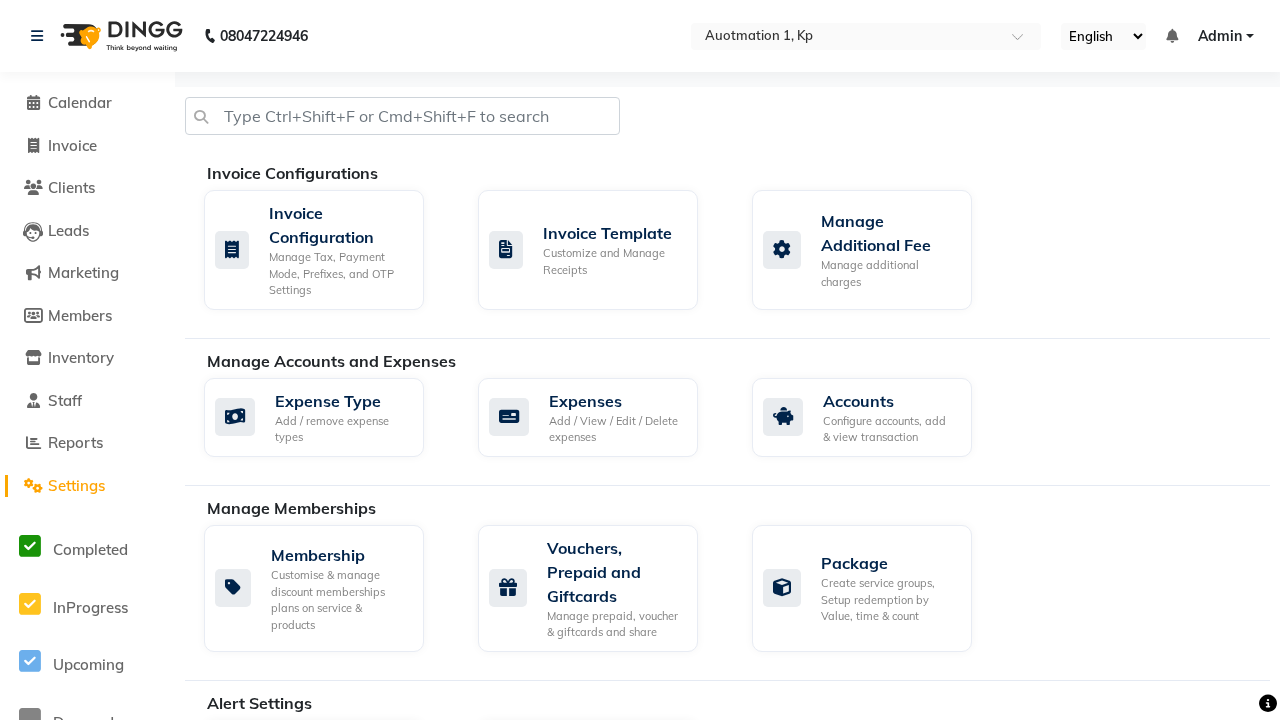 click on "Business Hours" 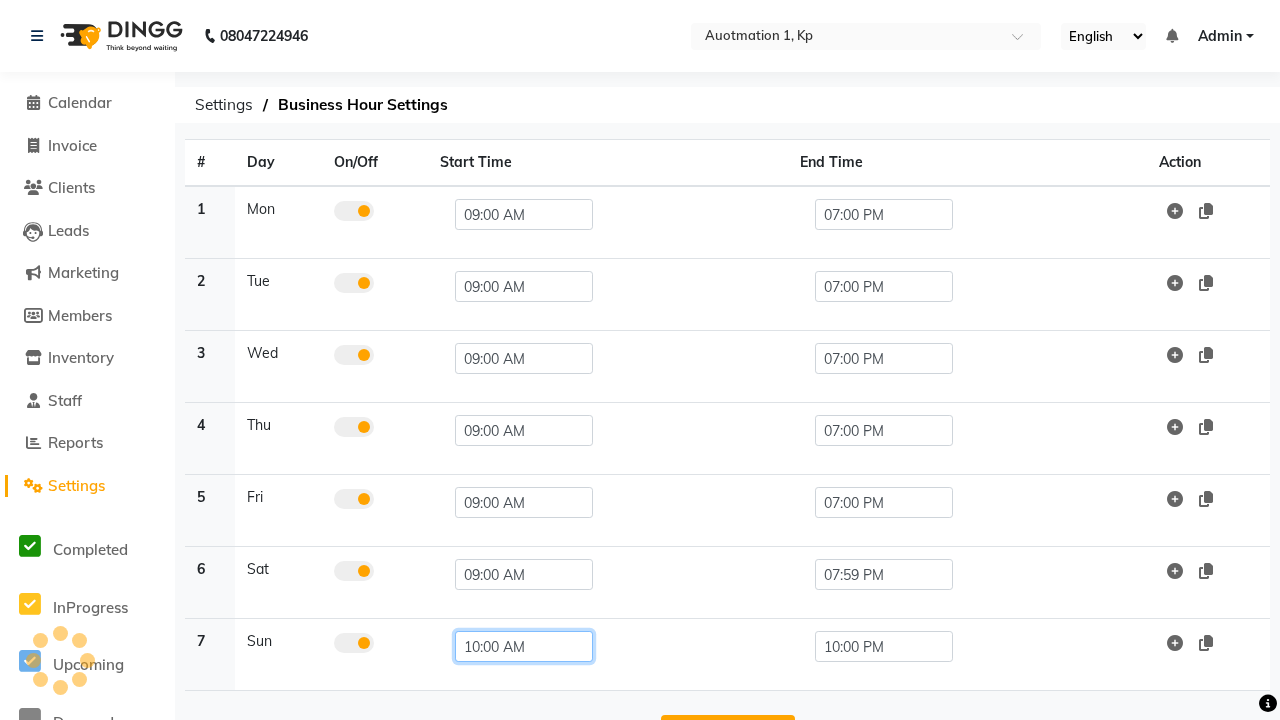 click on "10:00 AM" 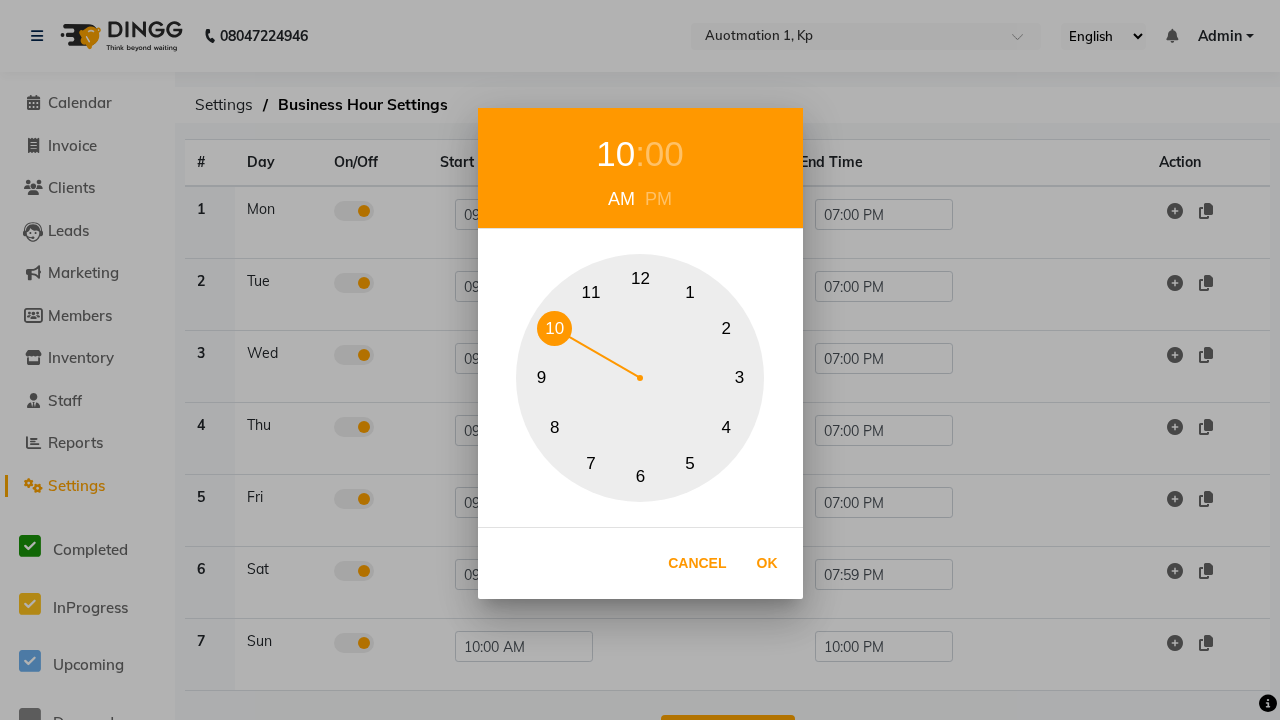 click on "00" at bounding box center [664, 154] 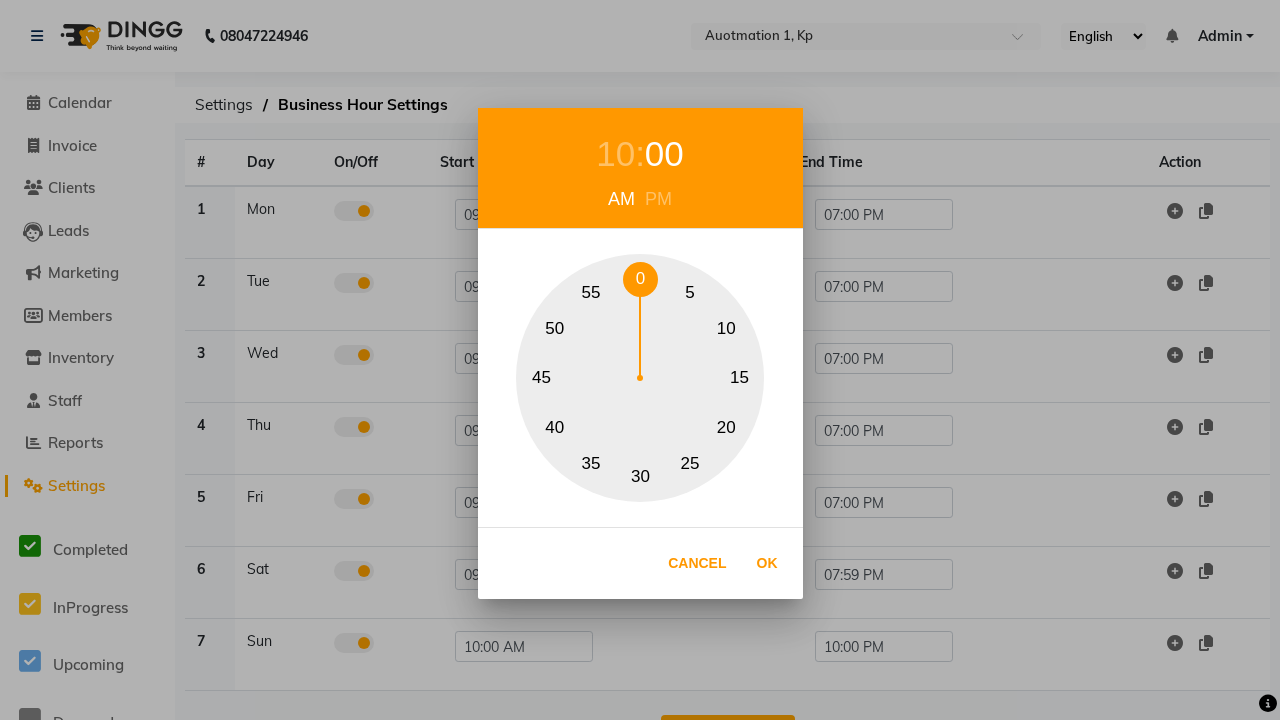 click on "0" at bounding box center (640, 279) 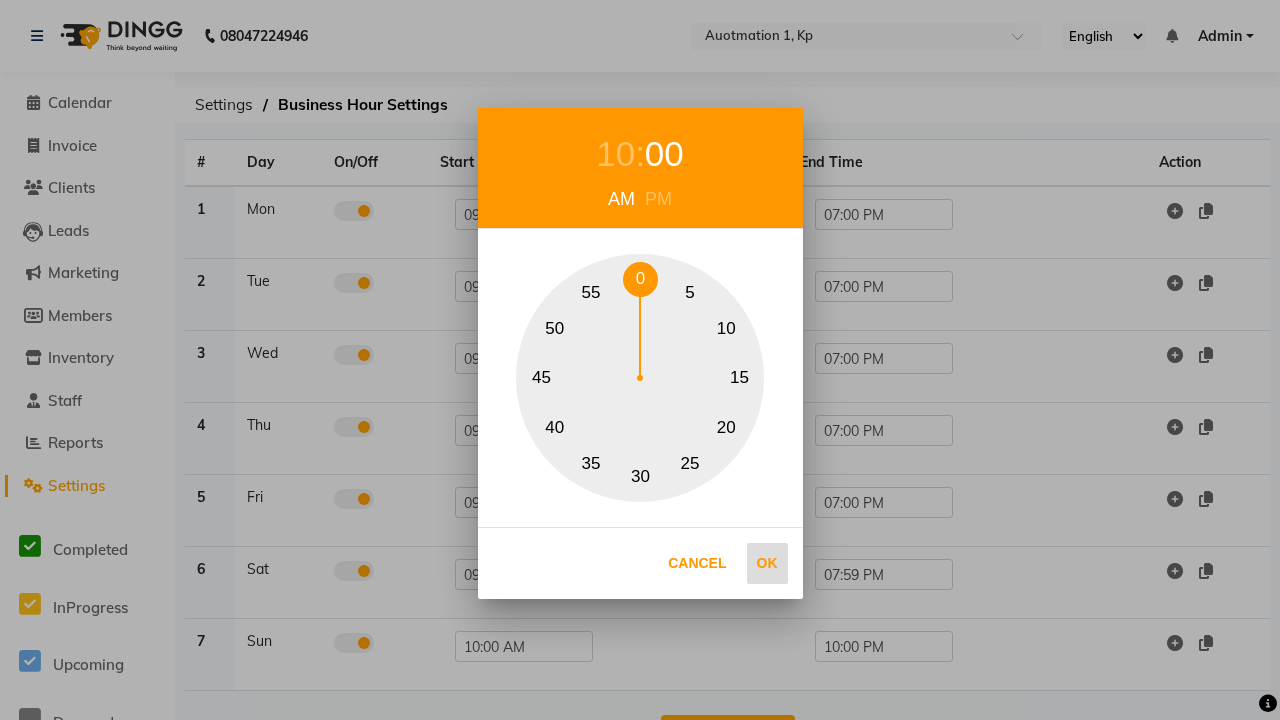 click on "Ok" at bounding box center (767, 563) 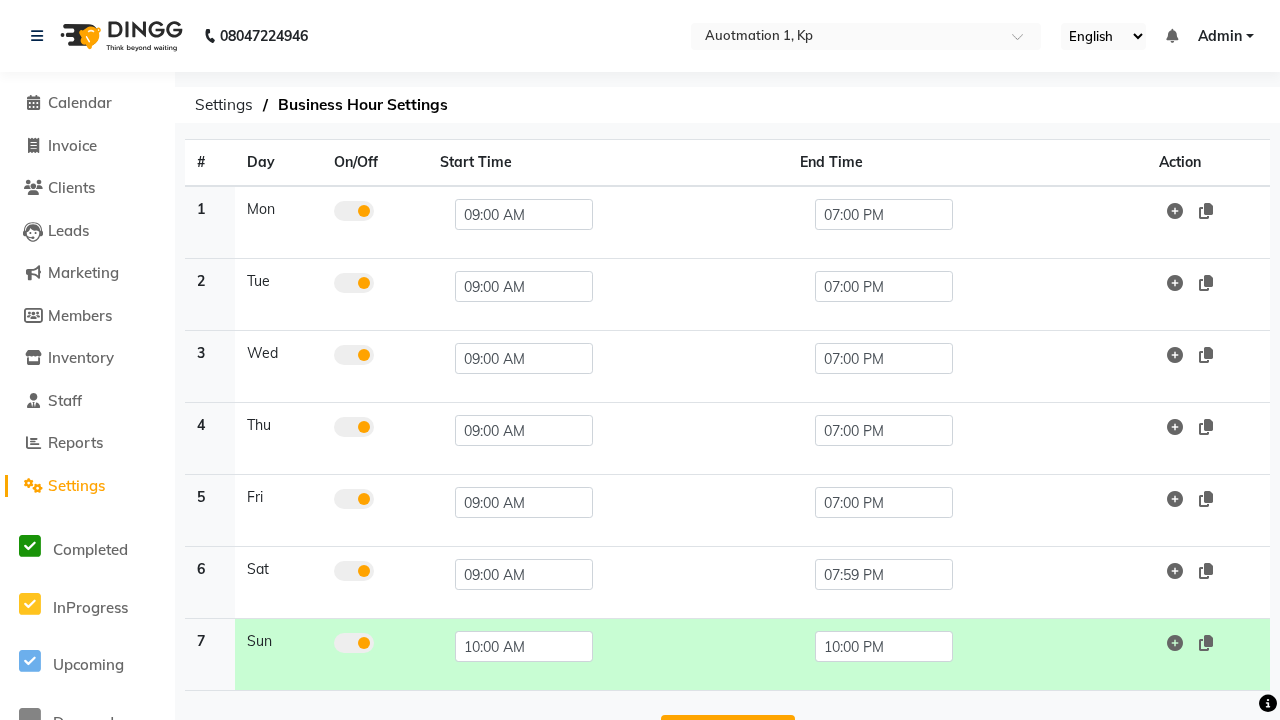 scroll, scrollTop: 63, scrollLeft: 0, axis: vertical 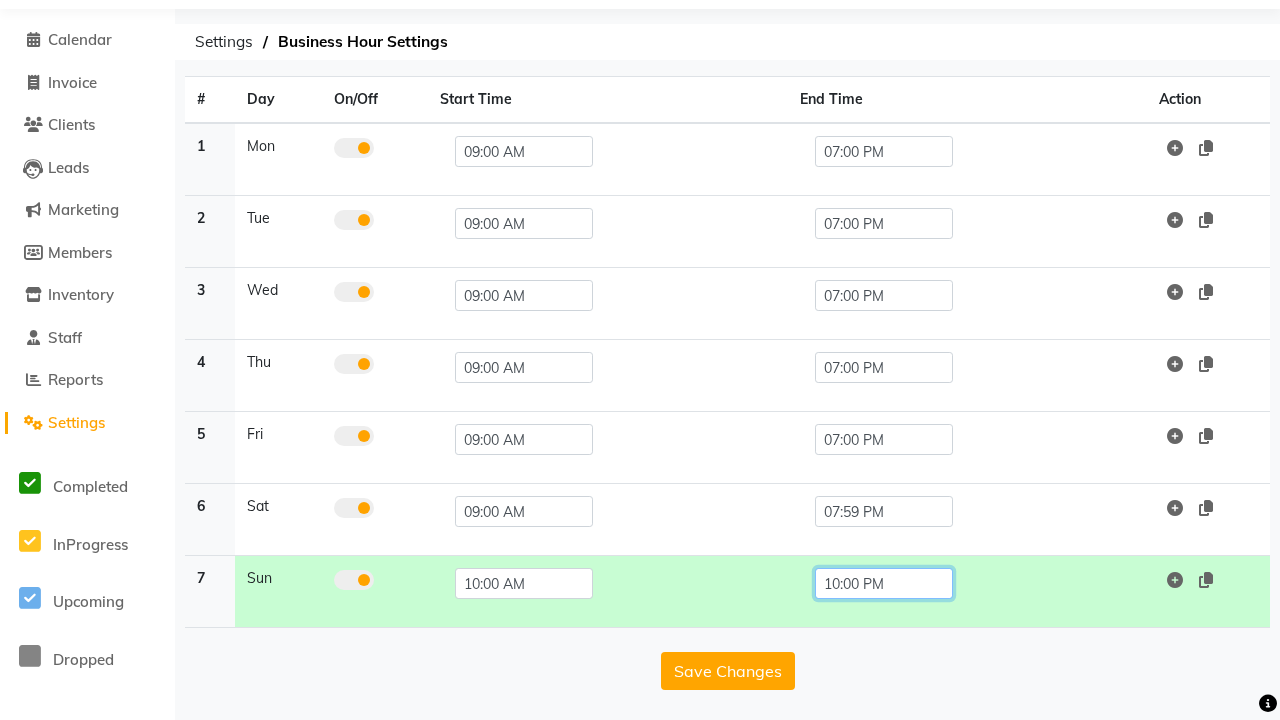 click on "10:00 PM" 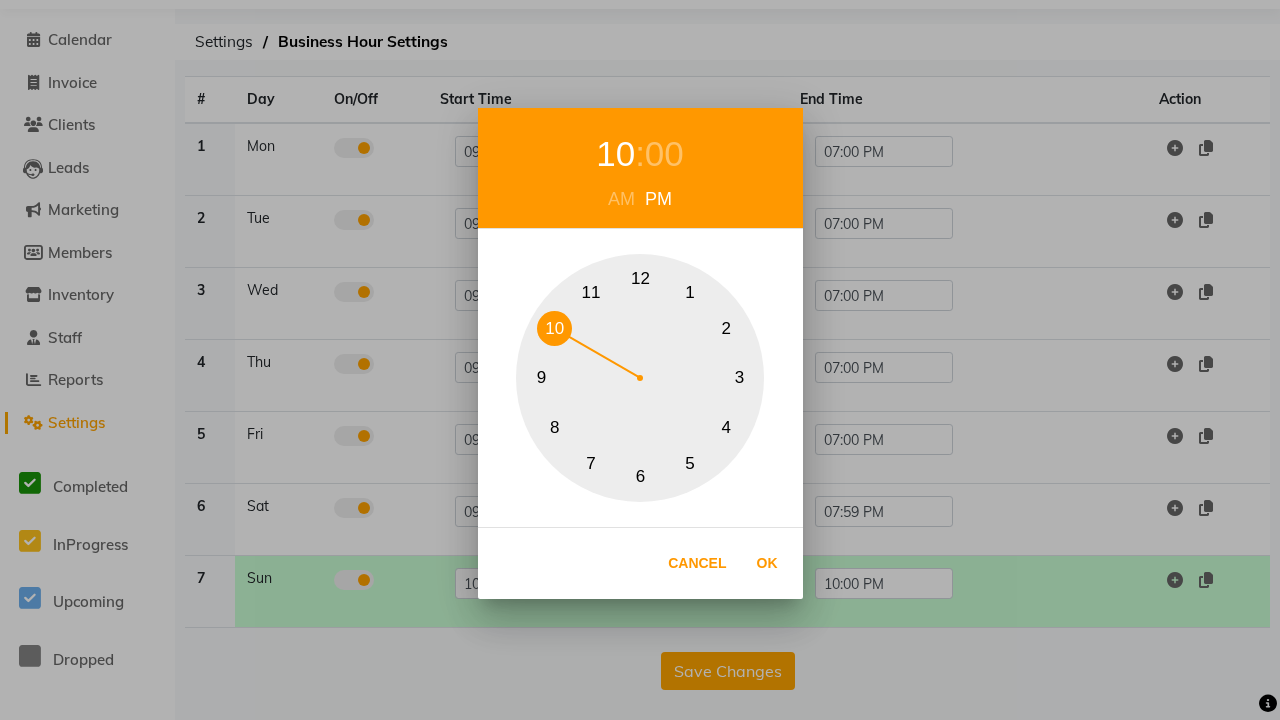 click on "7" at bounding box center (591, 463) 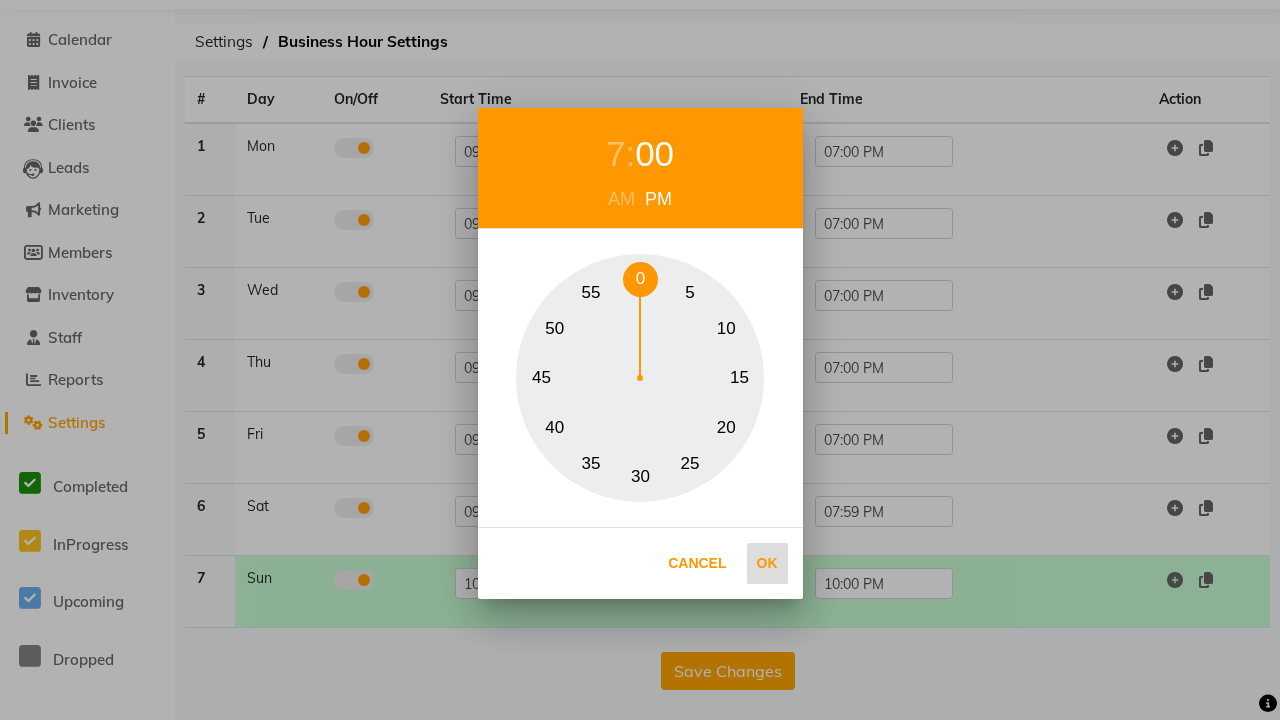 click on "0" at bounding box center (640, 279) 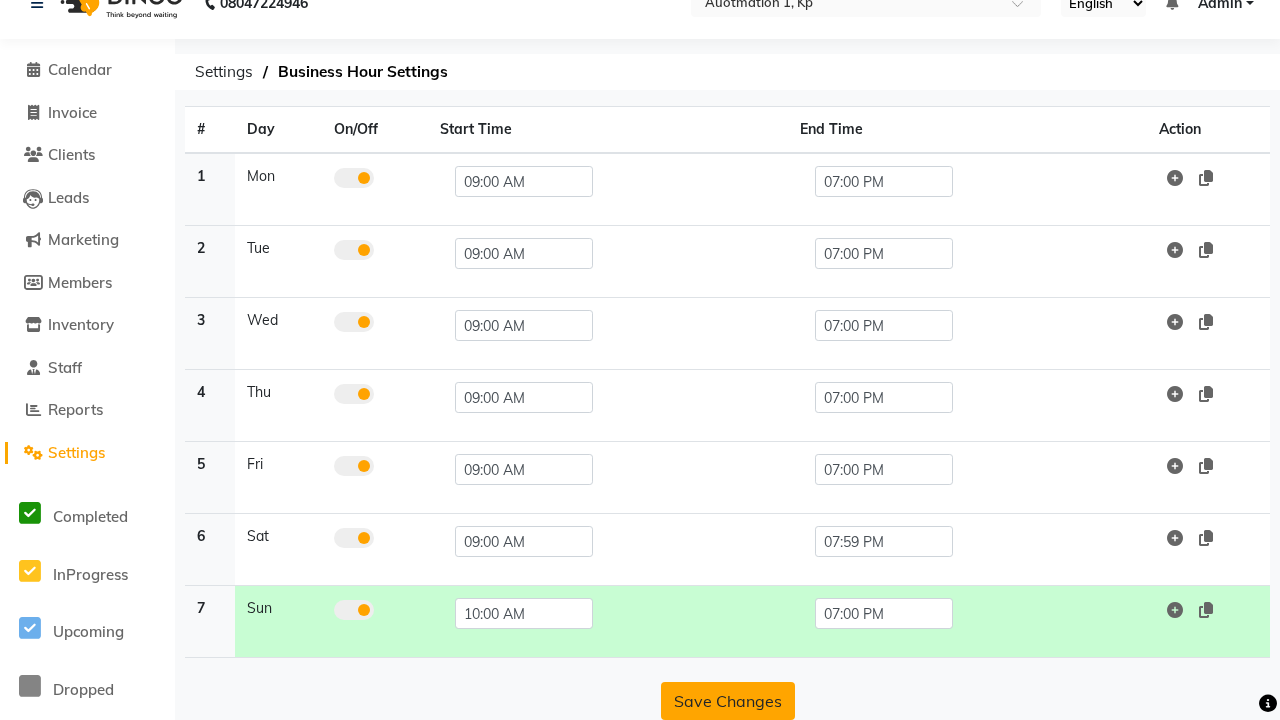 click on "Save Changes" 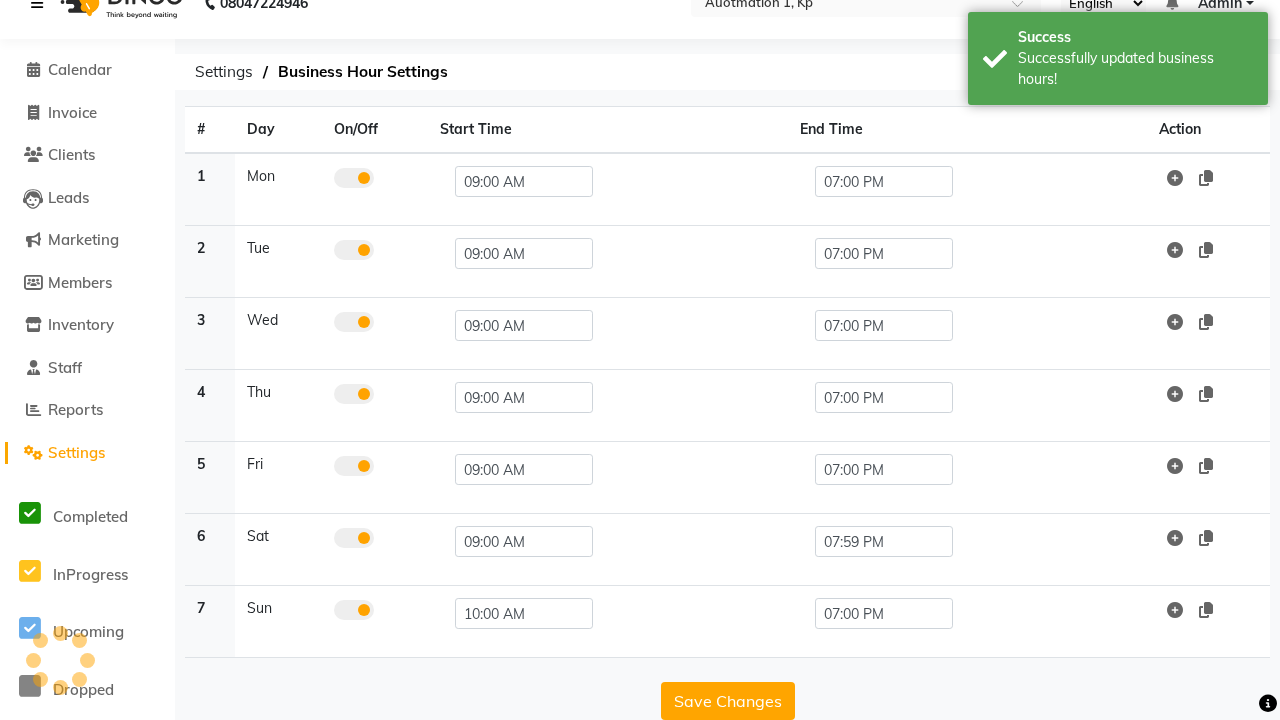 click at bounding box center [41, 3] 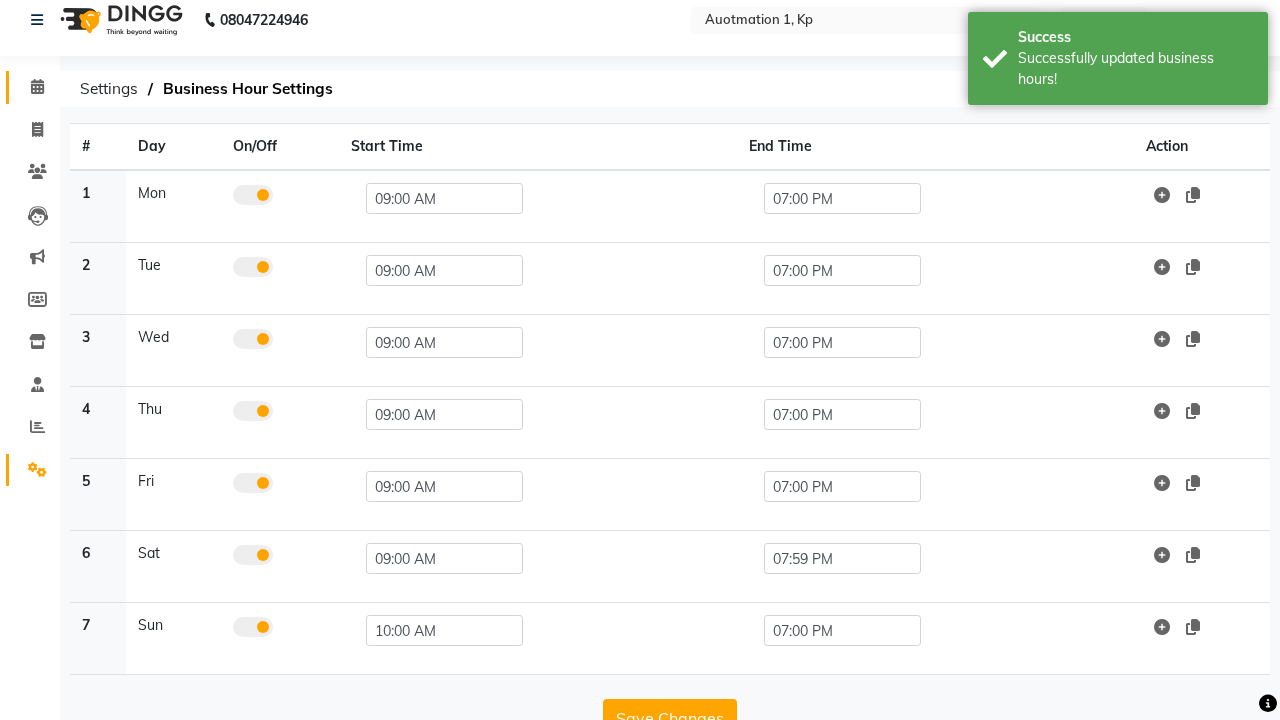 click 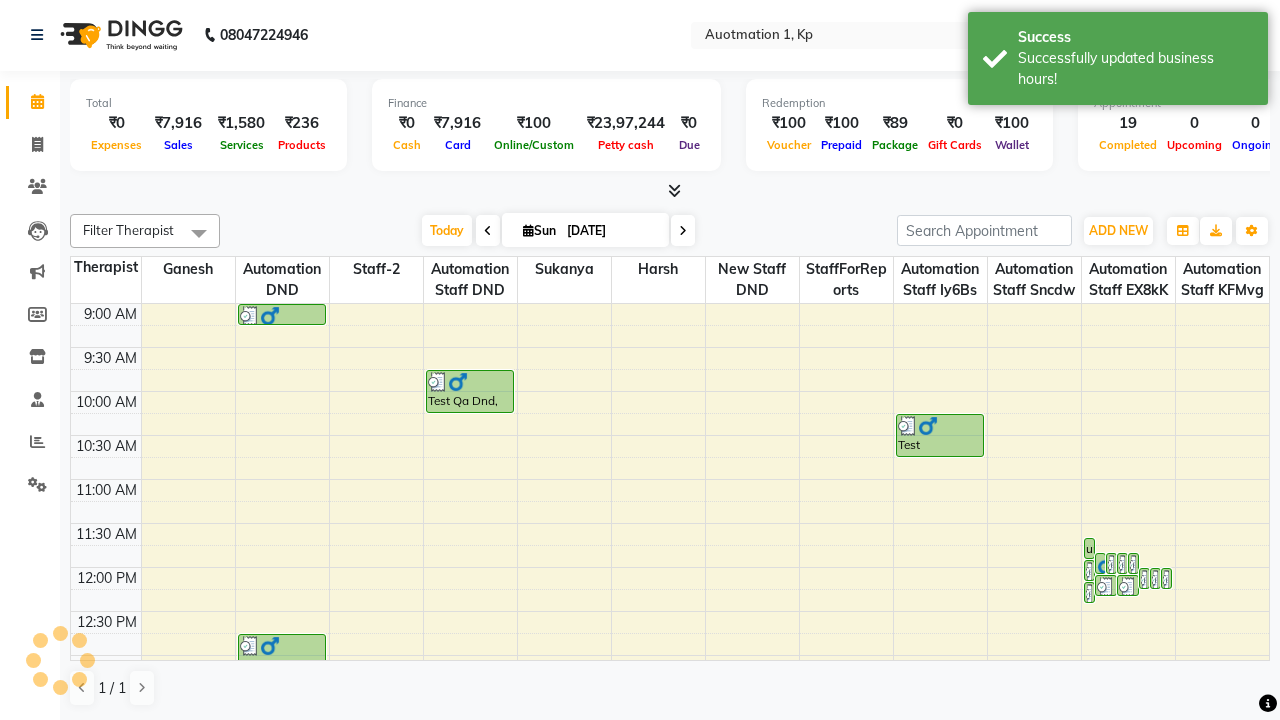 scroll, scrollTop: 0, scrollLeft: 0, axis: both 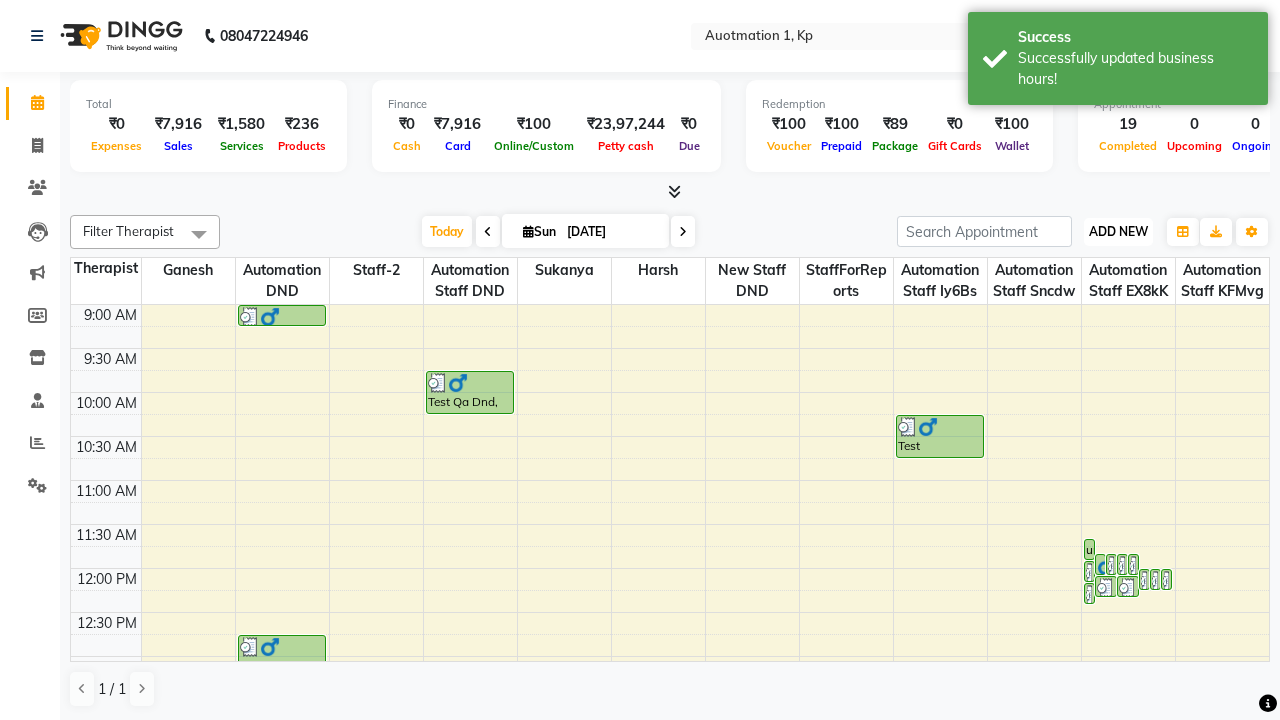 click on "ADD NEW" at bounding box center (1118, 231) 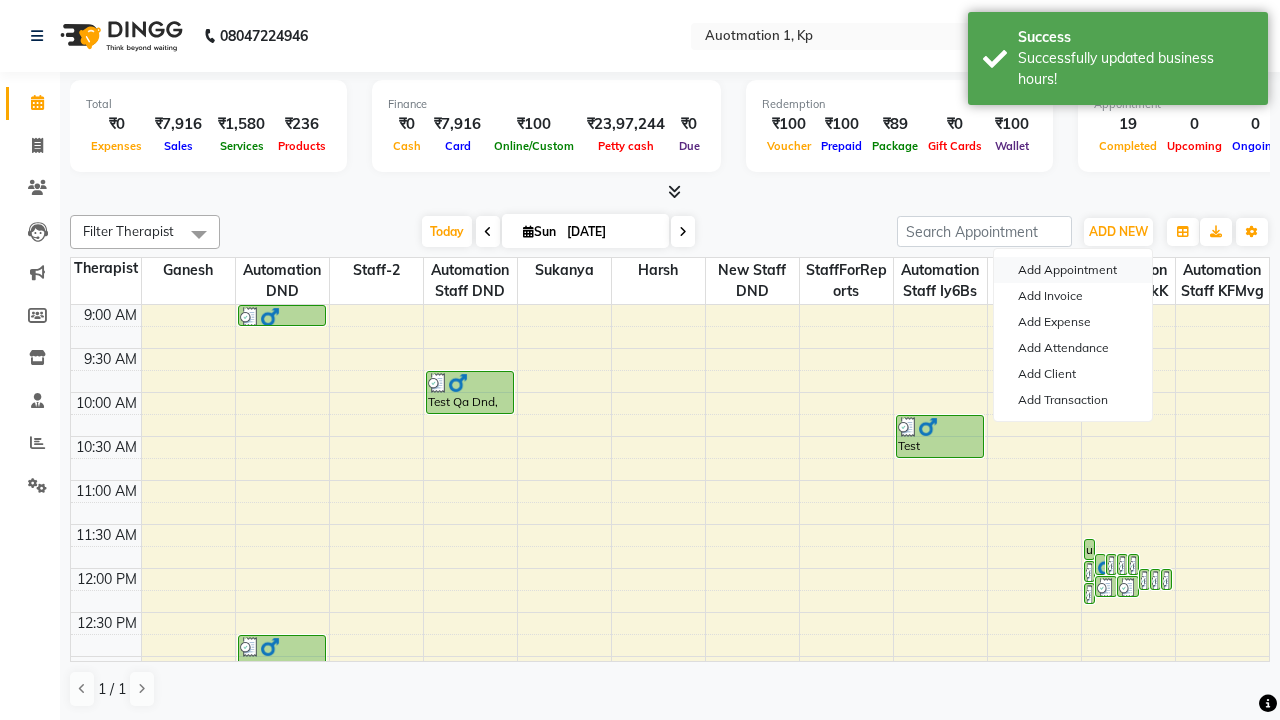 click on "Add Appointment" at bounding box center (1073, 270) 